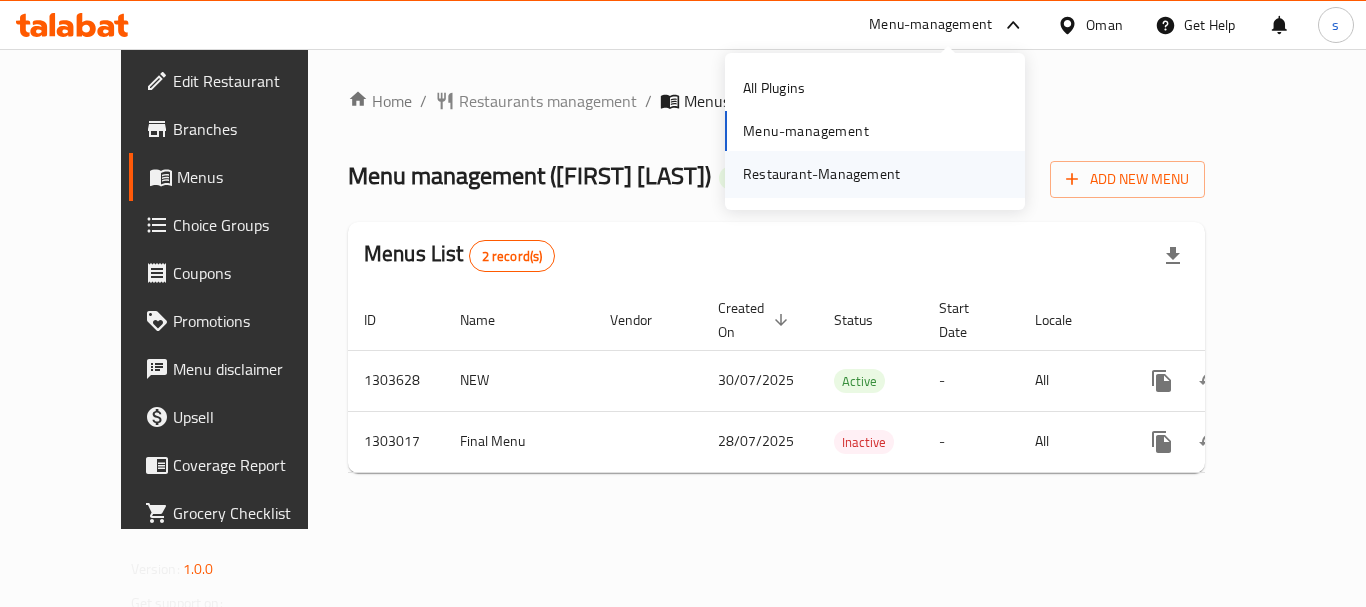 scroll, scrollTop: 0, scrollLeft: 0, axis: both 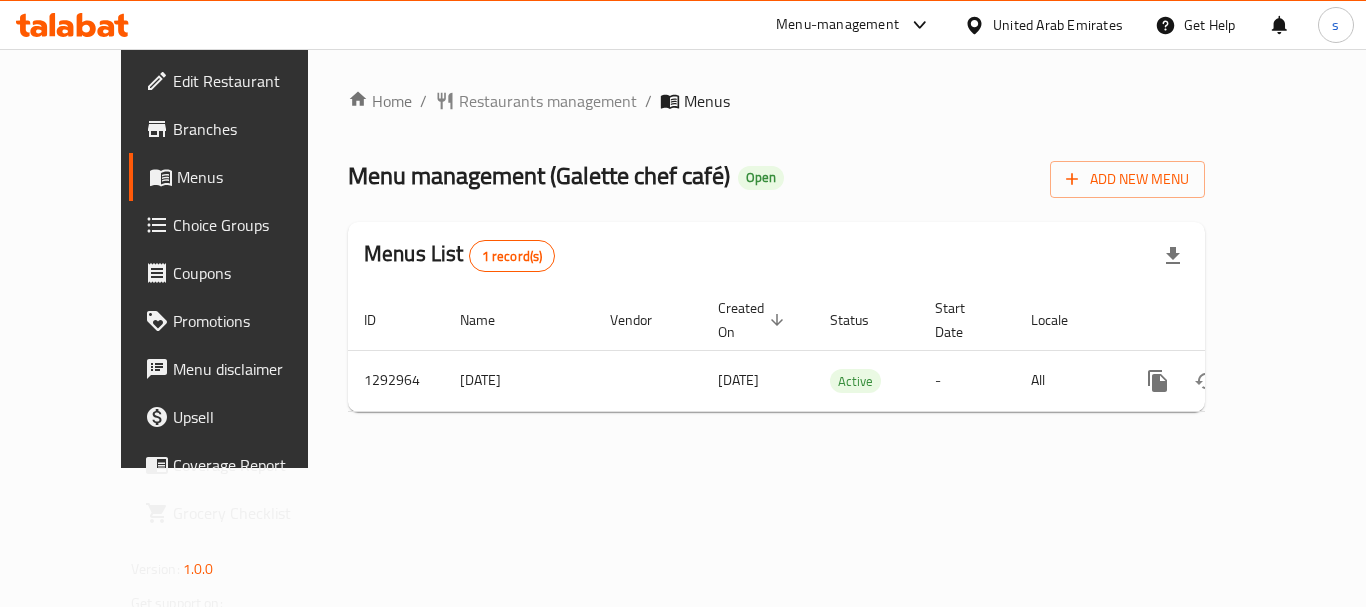 click on "Menu-management" at bounding box center (837, 25) 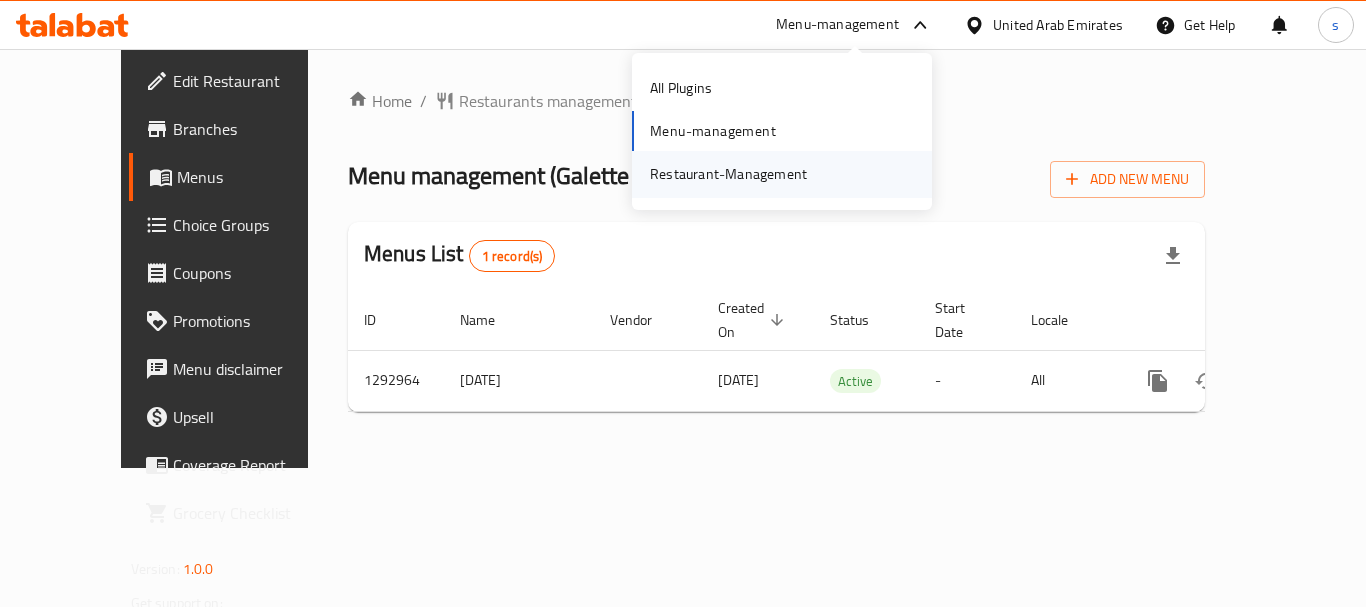 click on "Restaurant-Management" at bounding box center [728, 174] 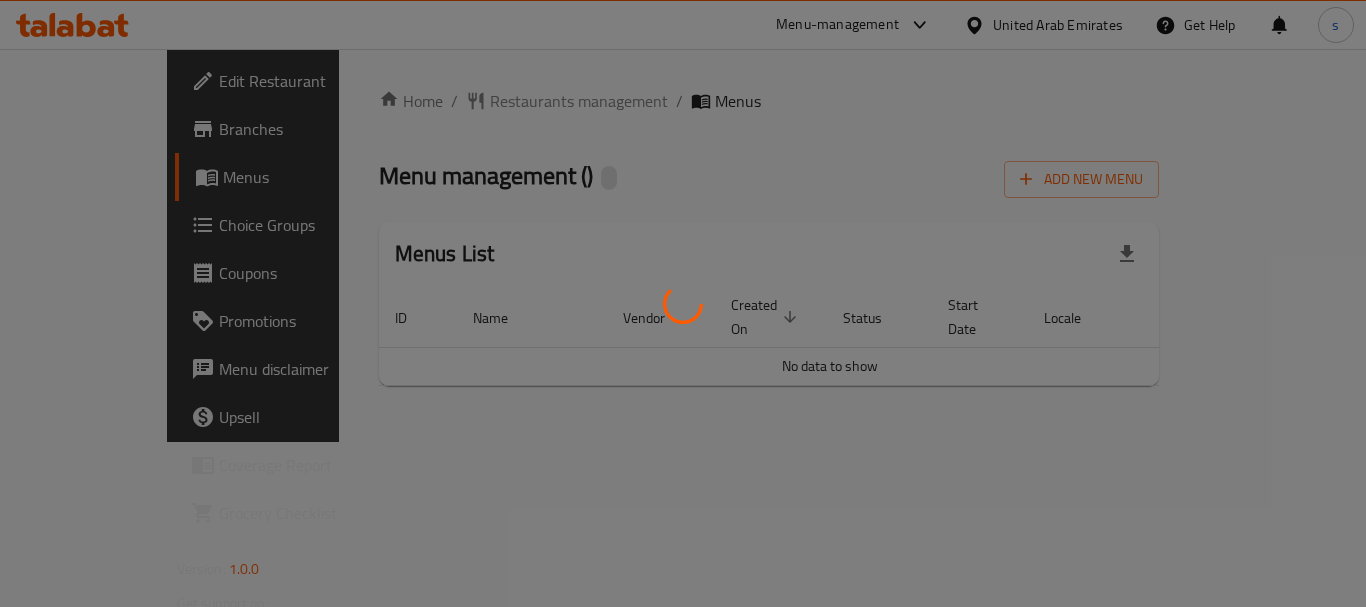 scroll, scrollTop: 0, scrollLeft: 0, axis: both 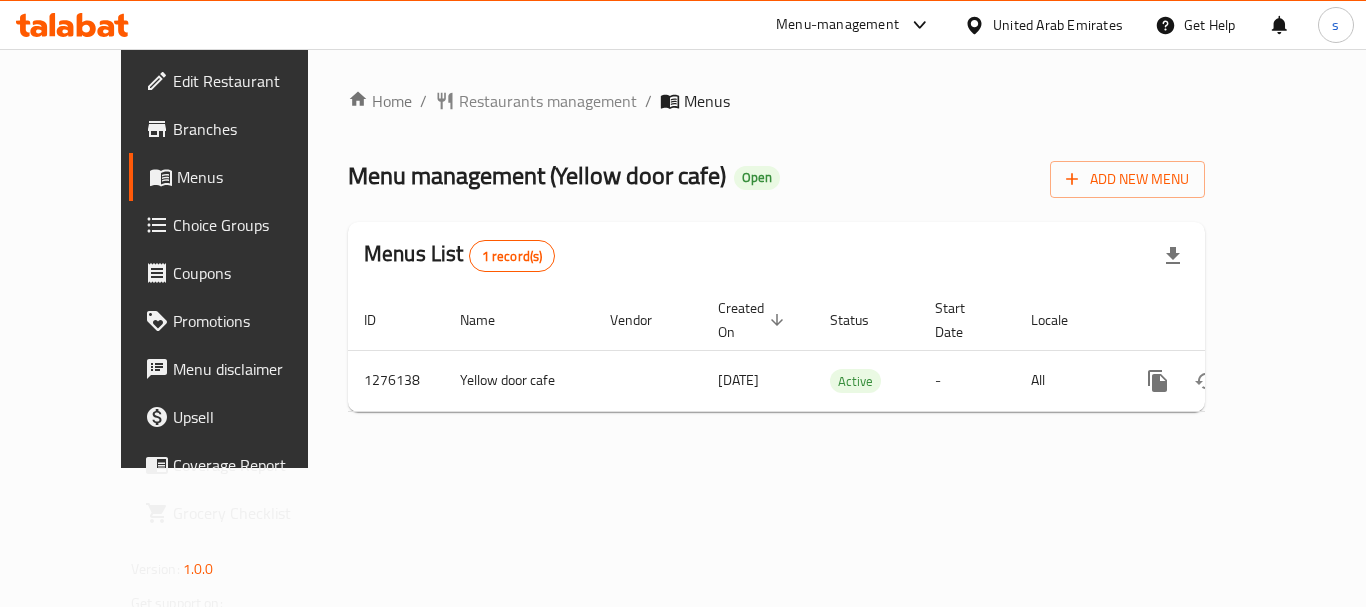 click 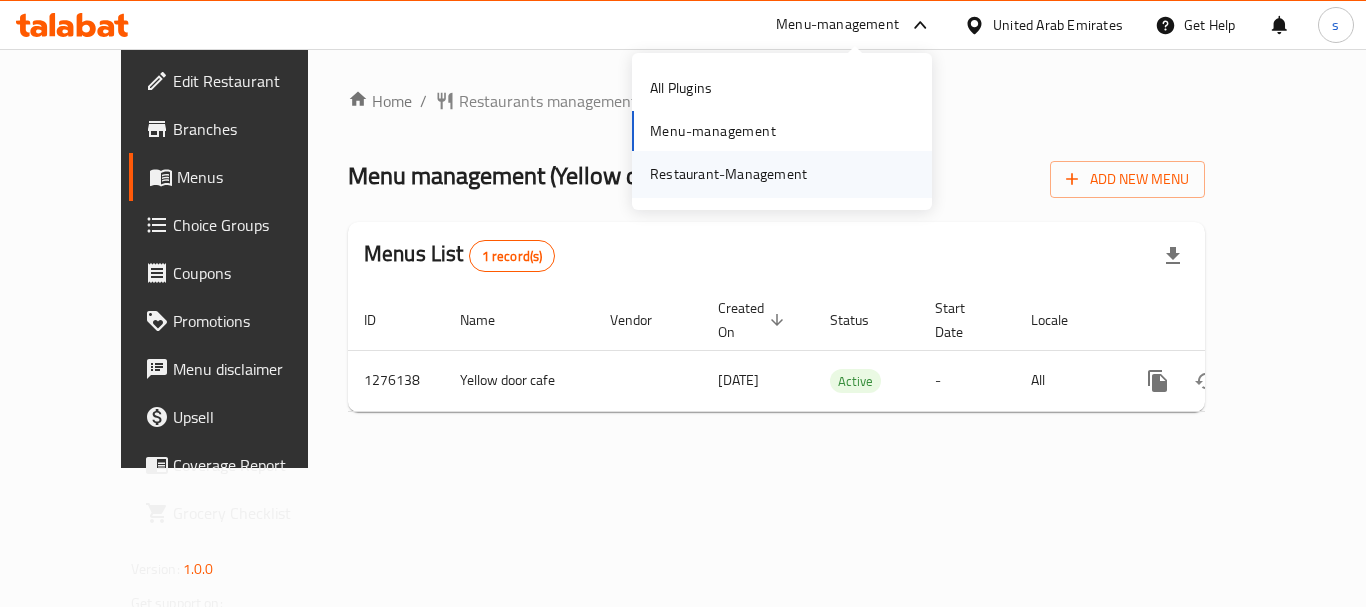 click on "Restaurant-Management" at bounding box center [728, 174] 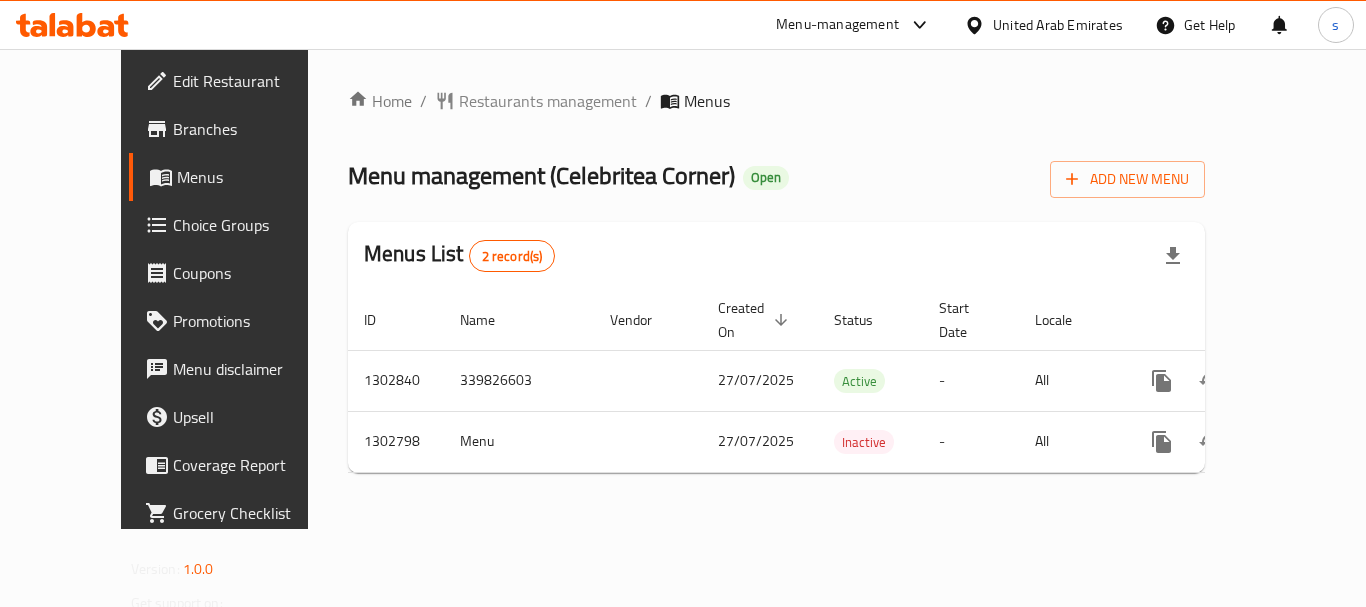 scroll, scrollTop: 0, scrollLeft: 0, axis: both 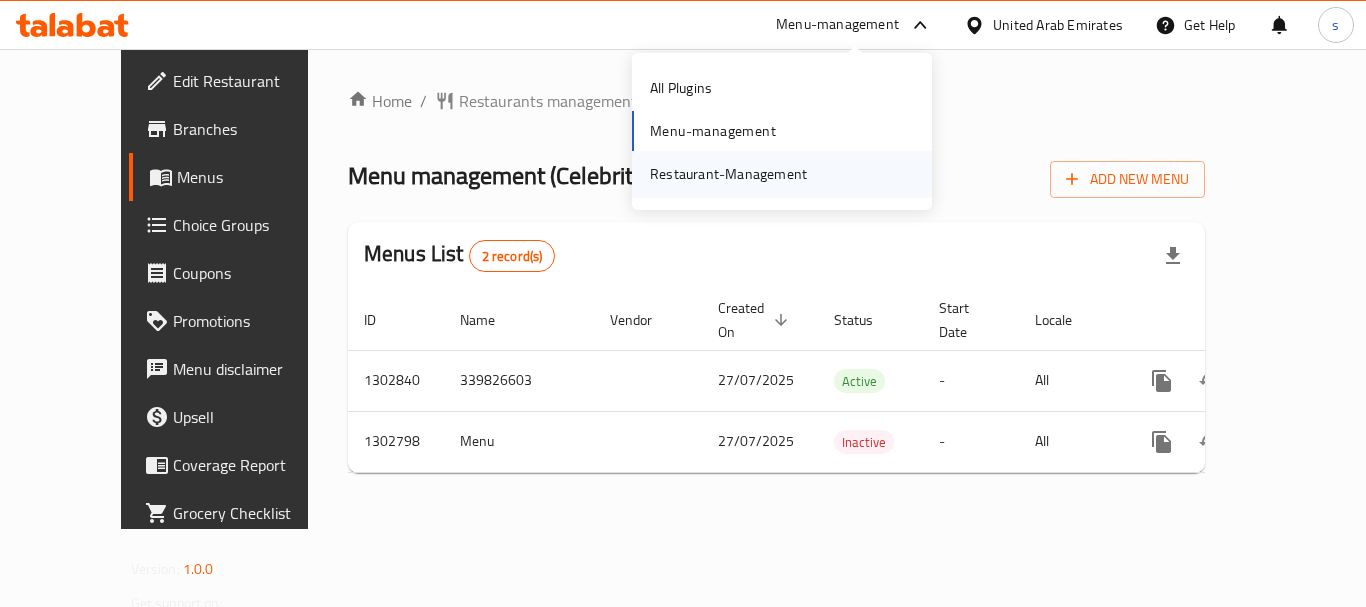 click on "Restaurant-Management" at bounding box center (728, 174) 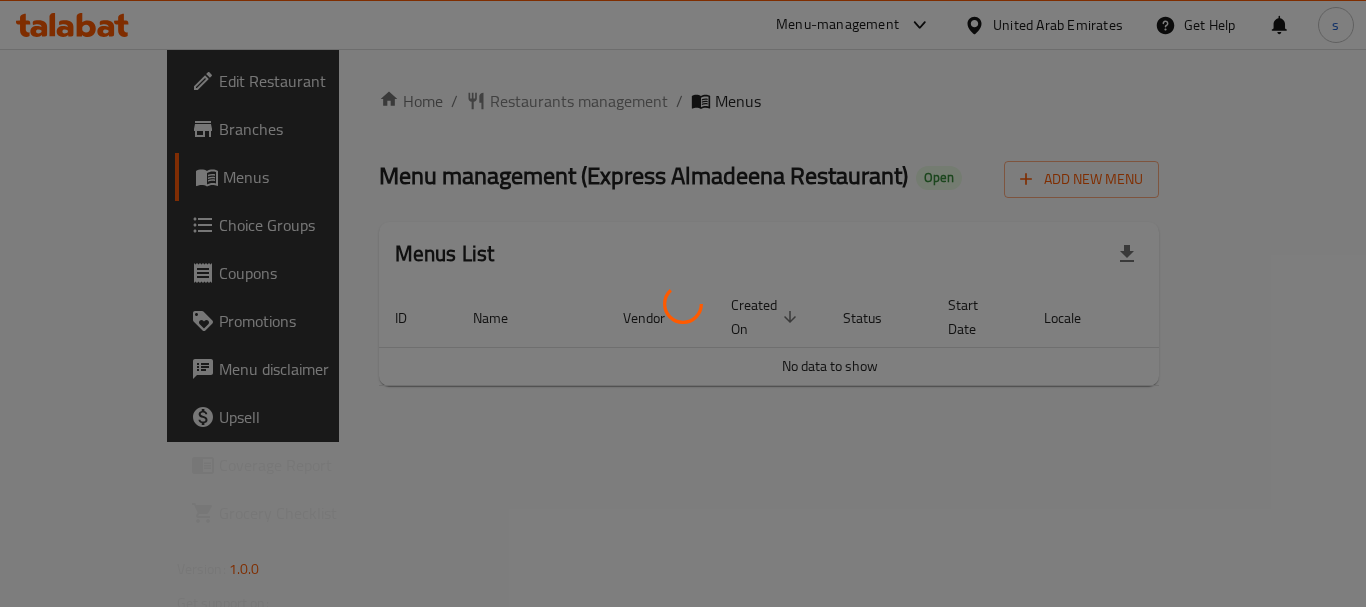 scroll, scrollTop: 0, scrollLeft: 0, axis: both 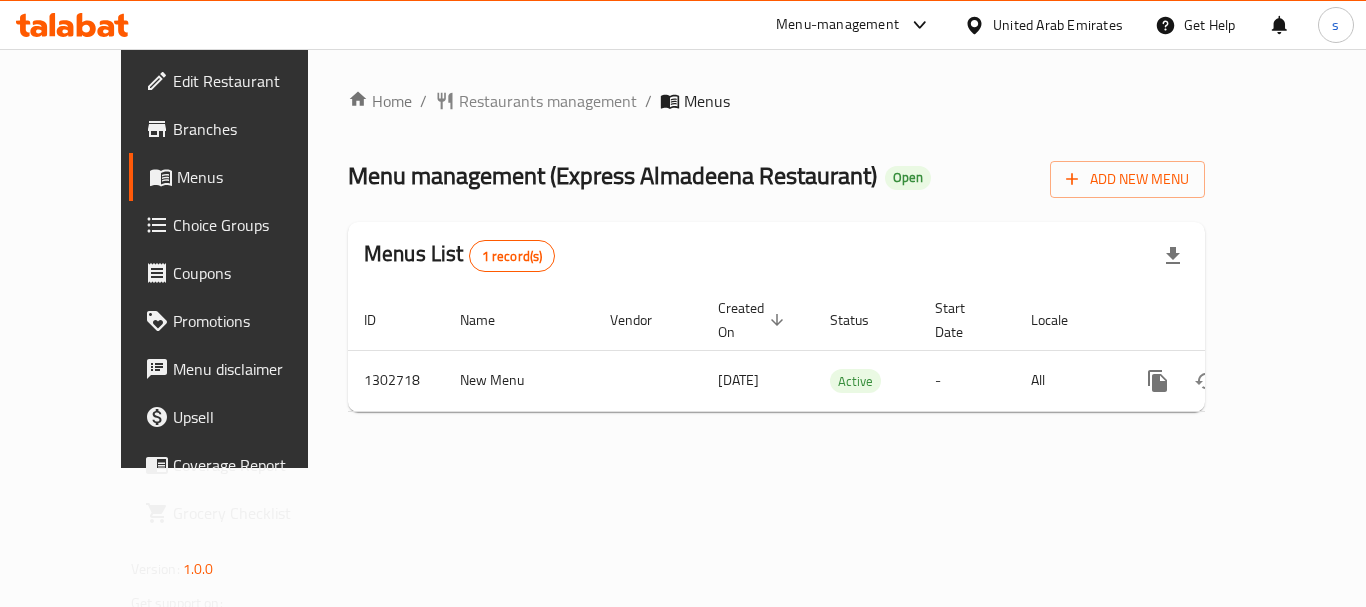 click on "Menu-management" at bounding box center [837, 25] 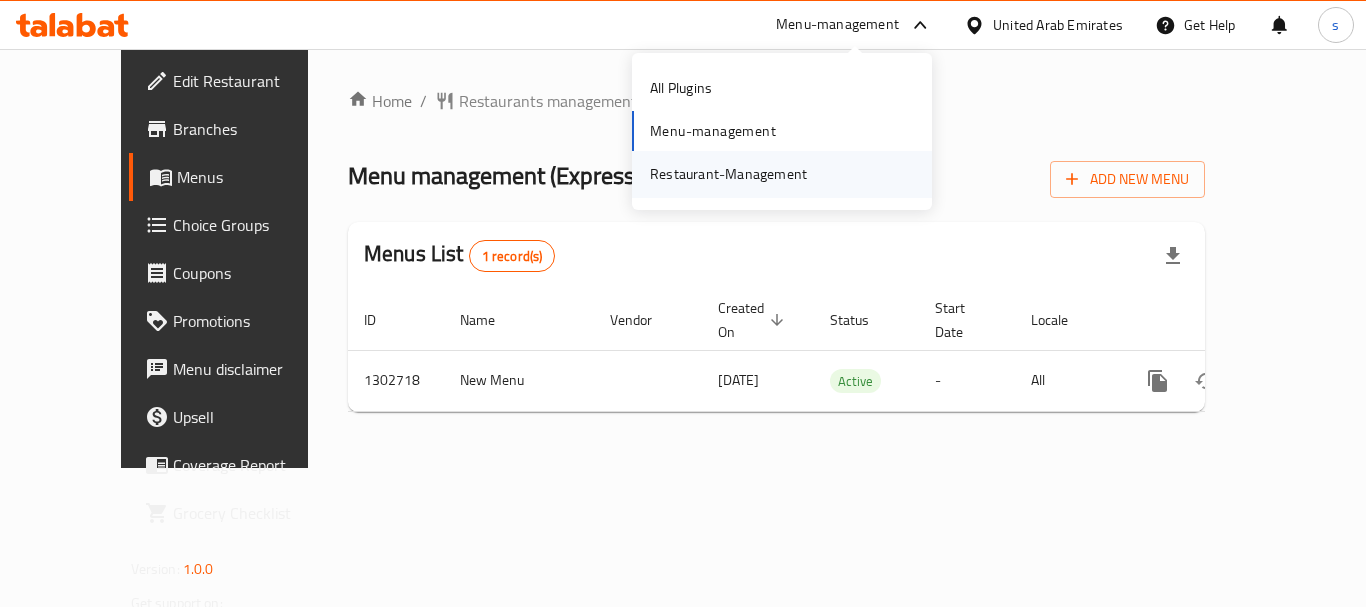 click on "Restaurant-Management" at bounding box center [728, 174] 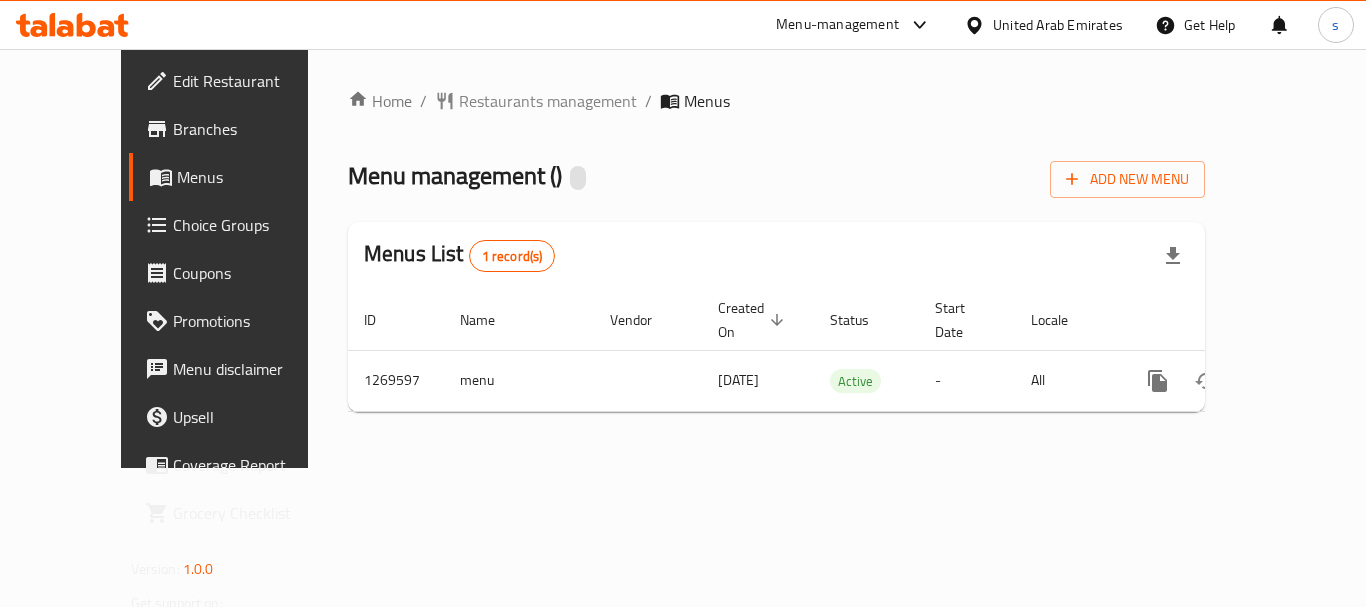 scroll, scrollTop: 0, scrollLeft: 0, axis: both 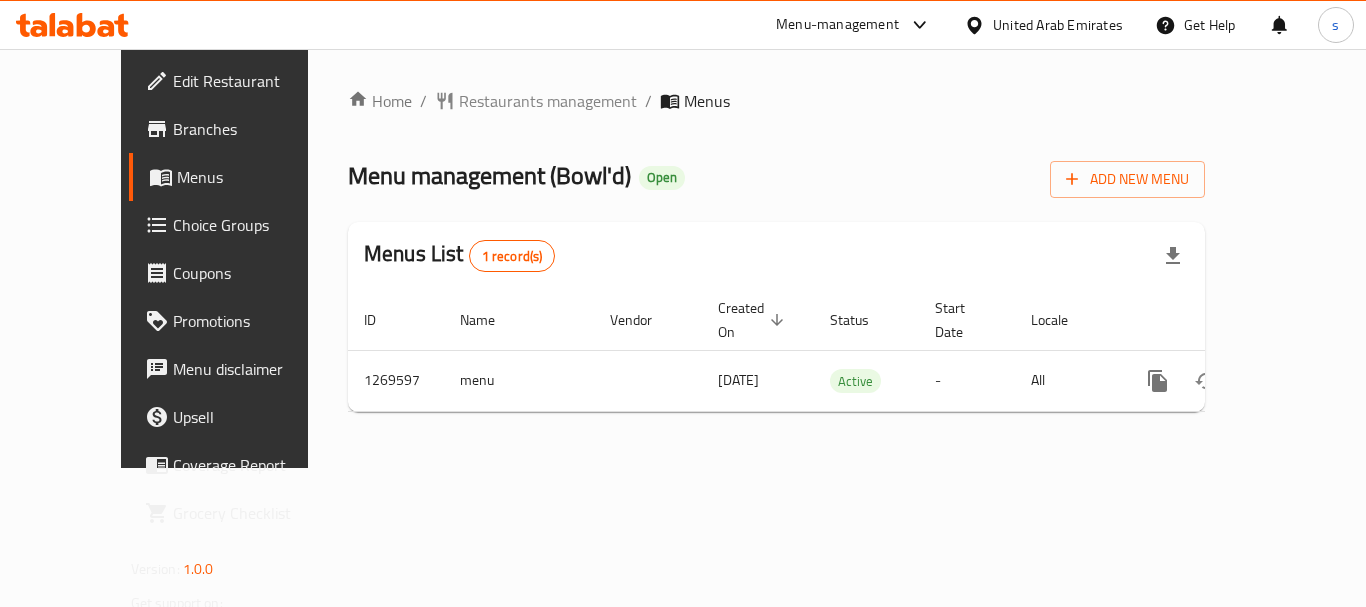 click 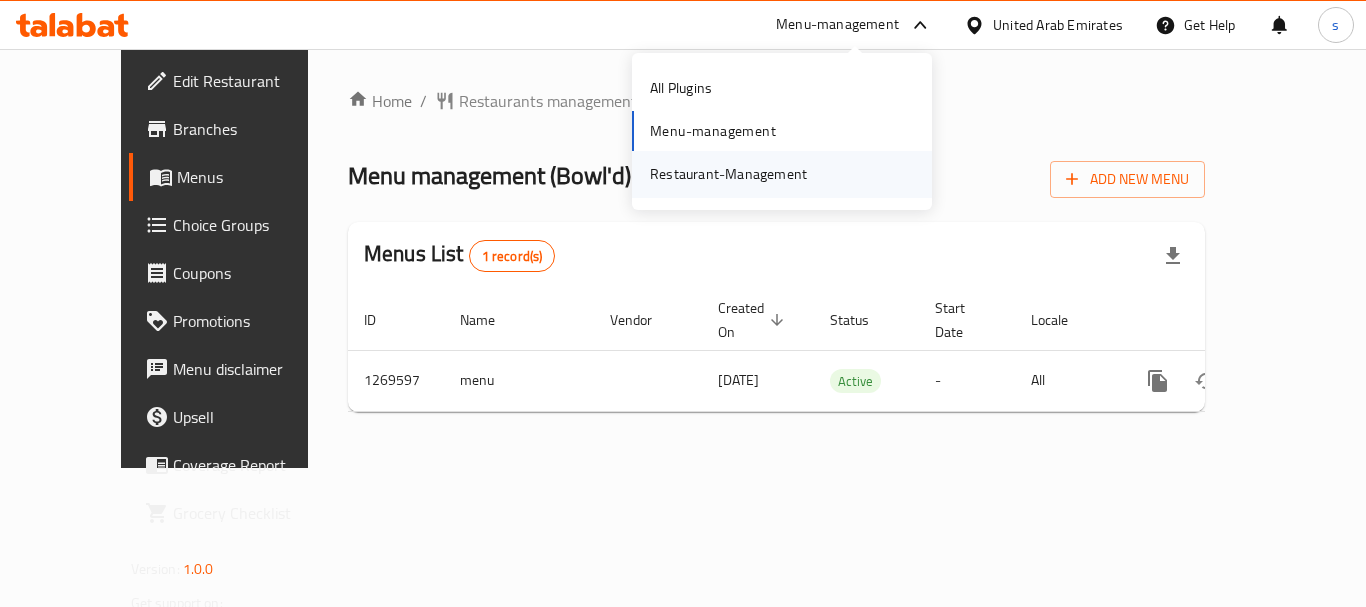 click on "Restaurant-Management" at bounding box center (728, 174) 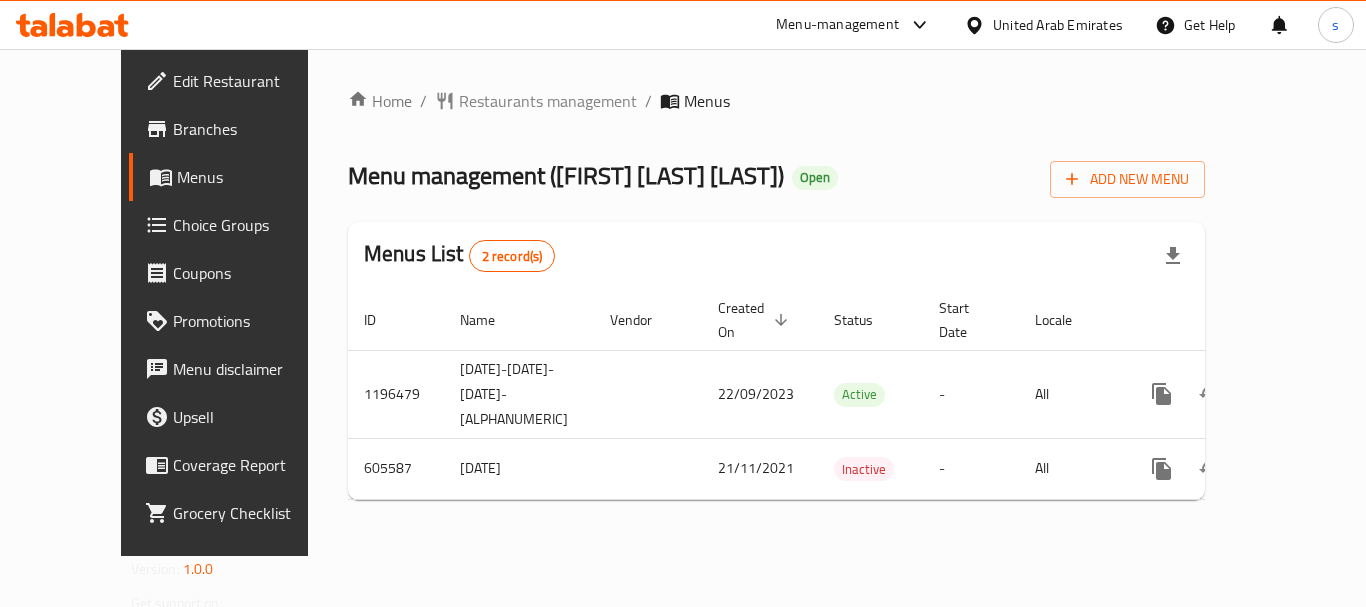 scroll, scrollTop: 0, scrollLeft: 0, axis: both 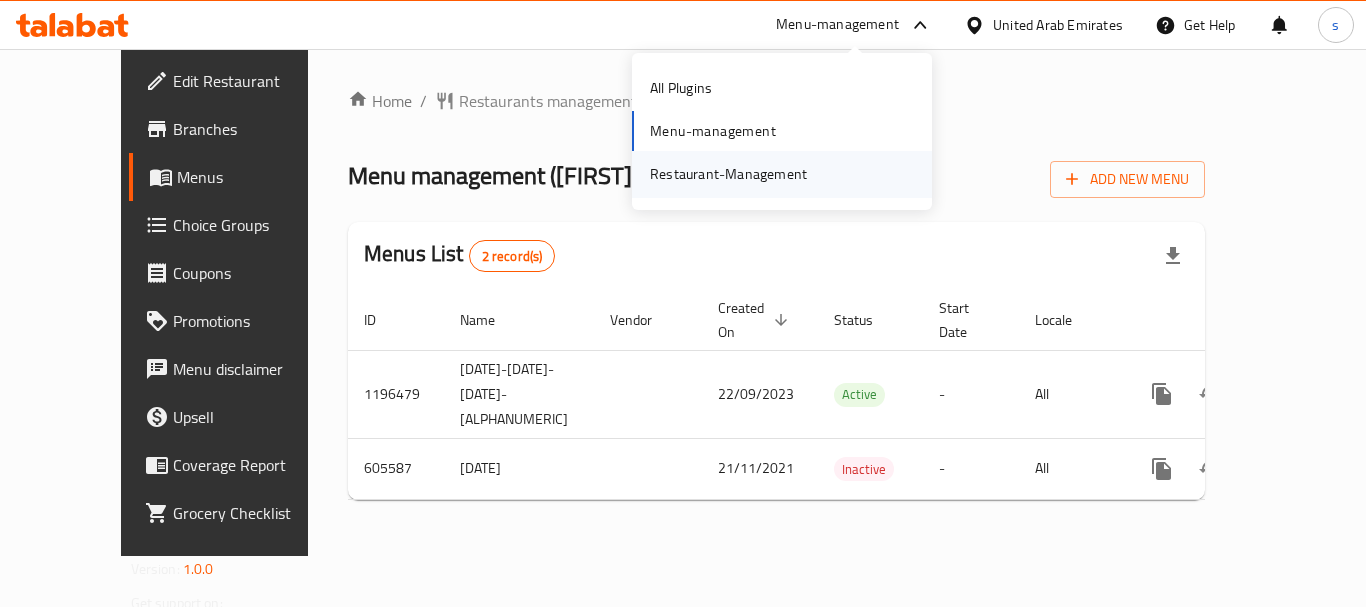 click on "Restaurant-Management" at bounding box center (728, 174) 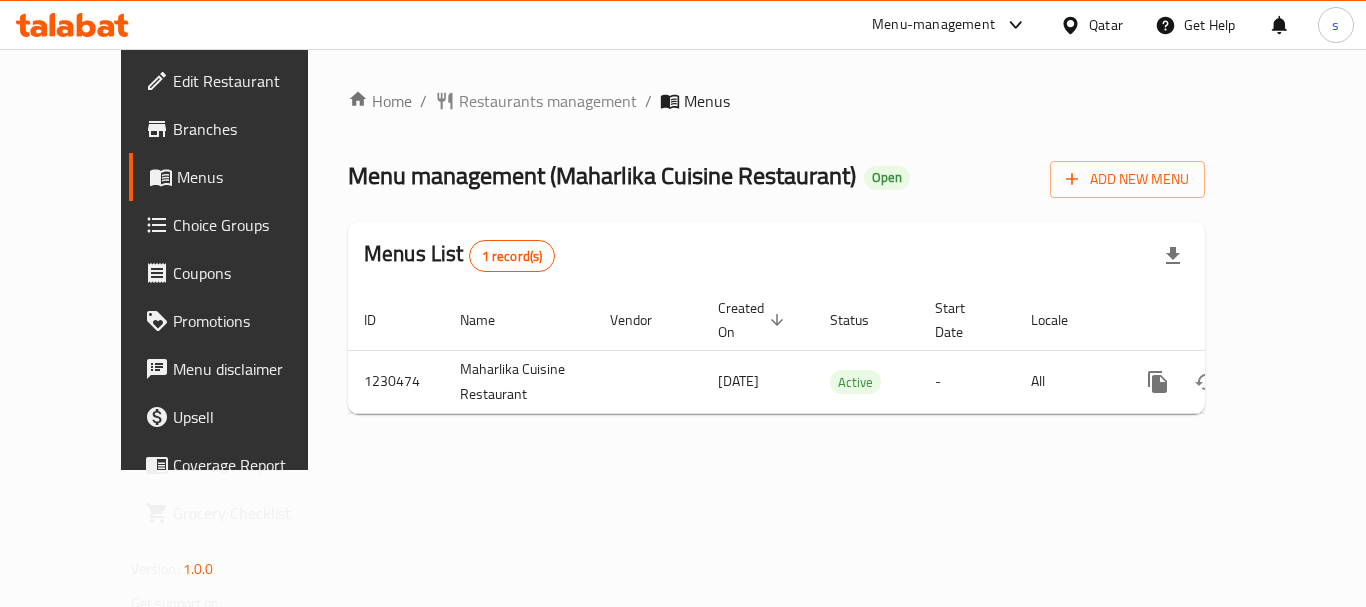 scroll, scrollTop: 0, scrollLeft: 0, axis: both 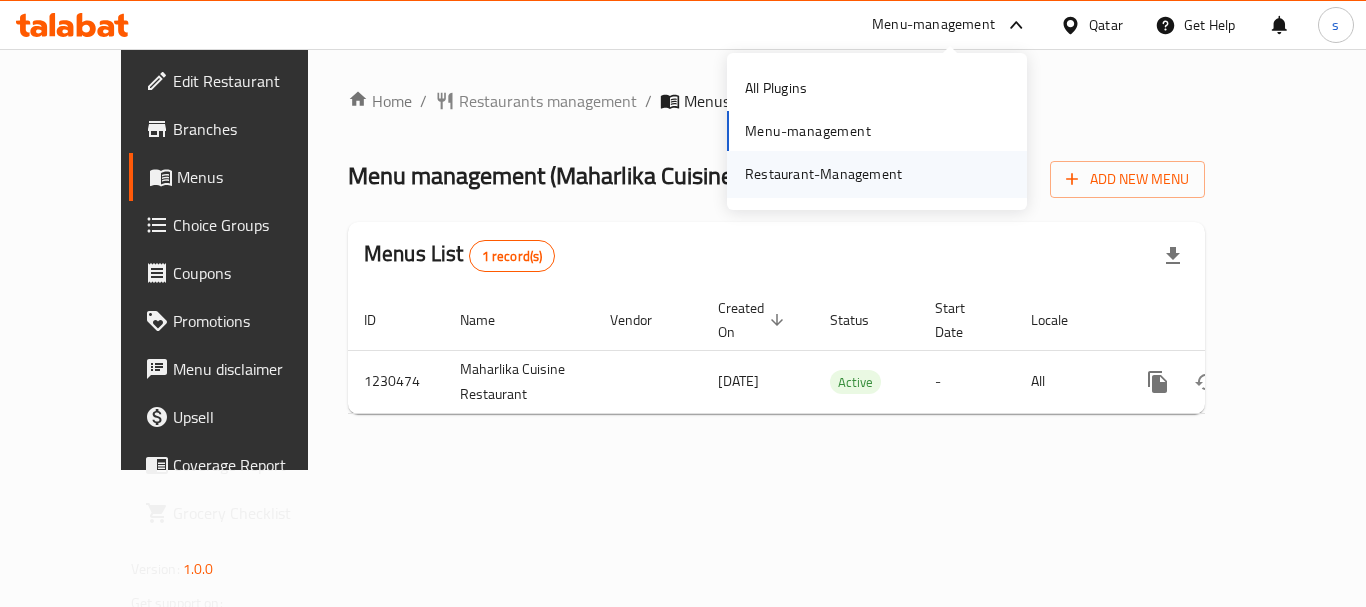 click on "Restaurant-Management" at bounding box center [823, 174] 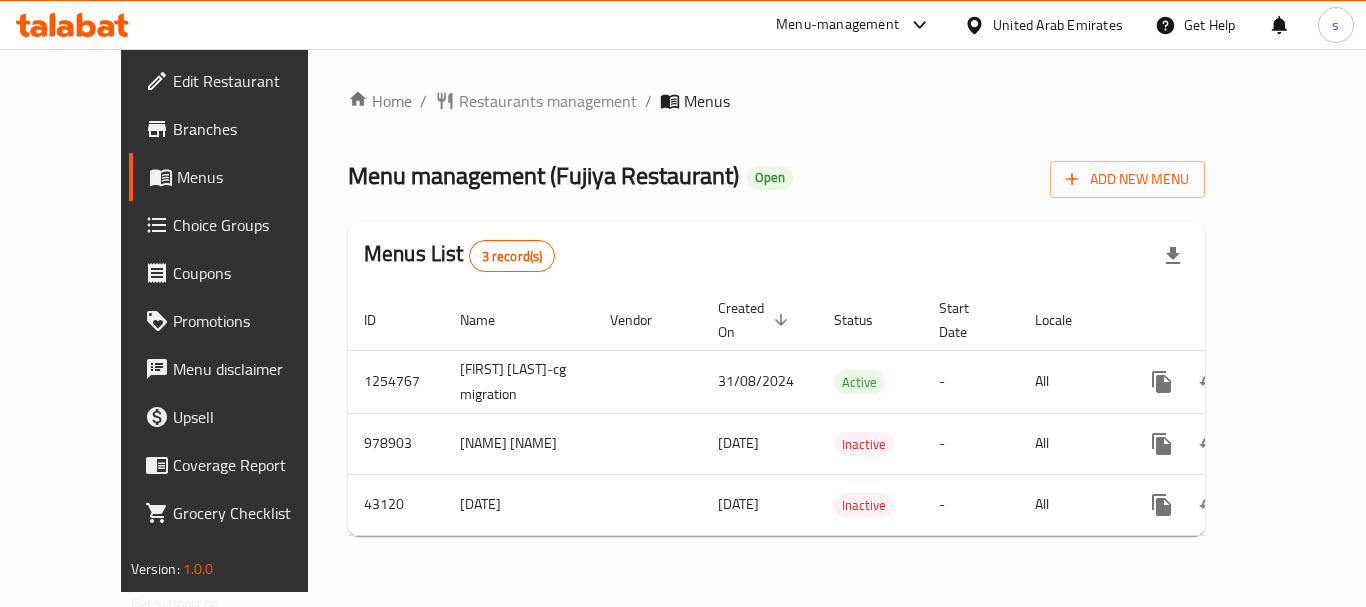 scroll, scrollTop: 0, scrollLeft: 0, axis: both 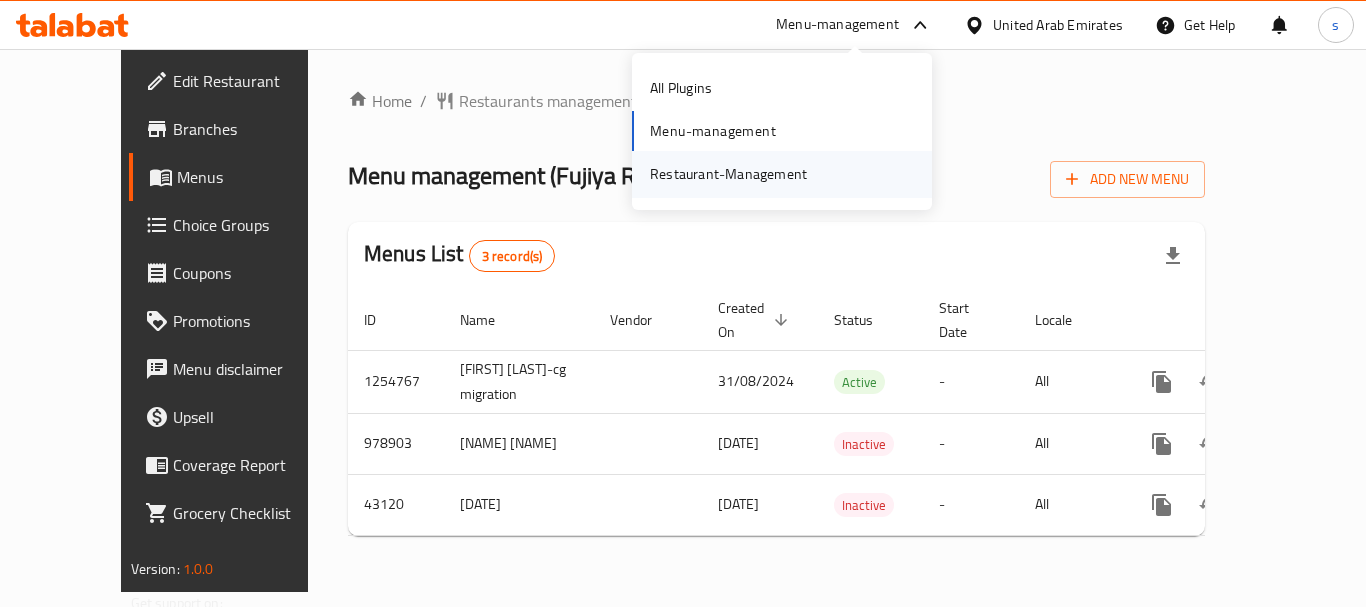 click on "Restaurant-Management" at bounding box center [728, 174] 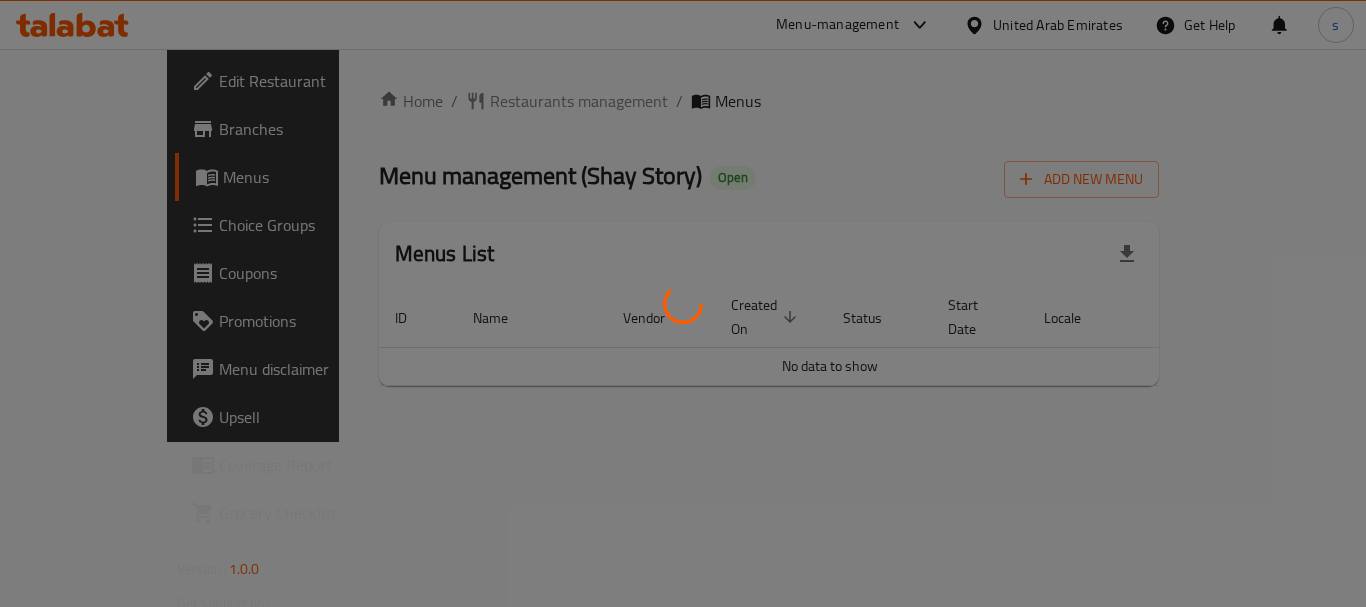 scroll, scrollTop: 0, scrollLeft: 0, axis: both 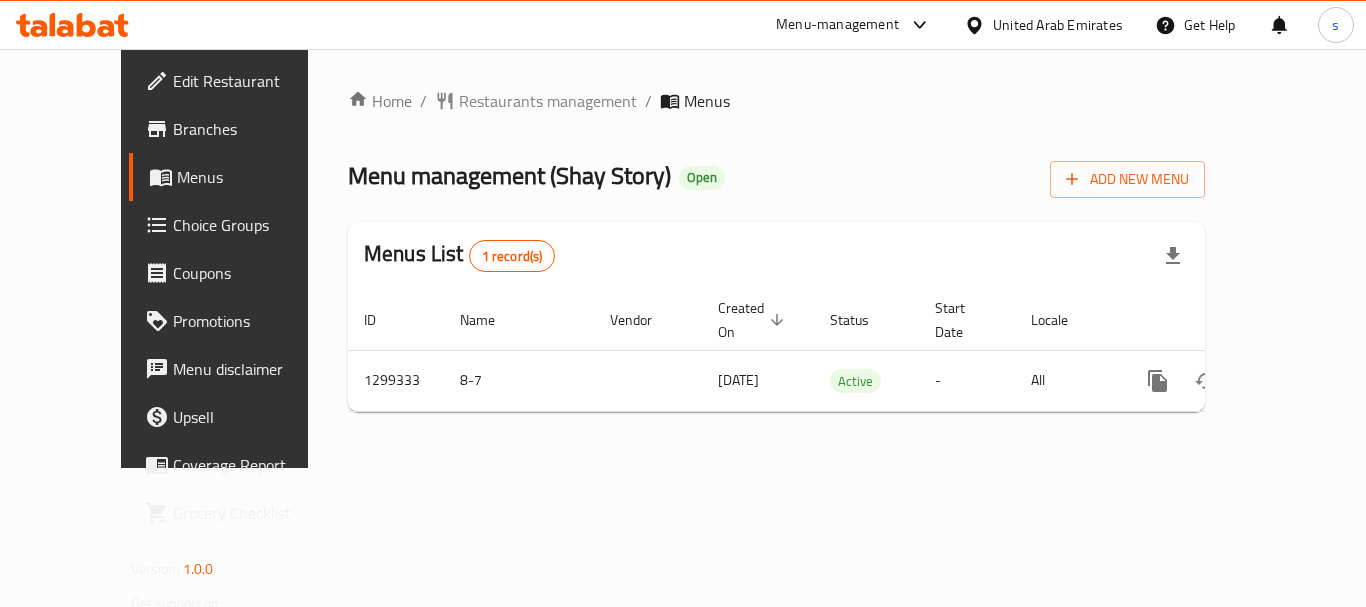 click on "Menu-management" at bounding box center (837, 25) 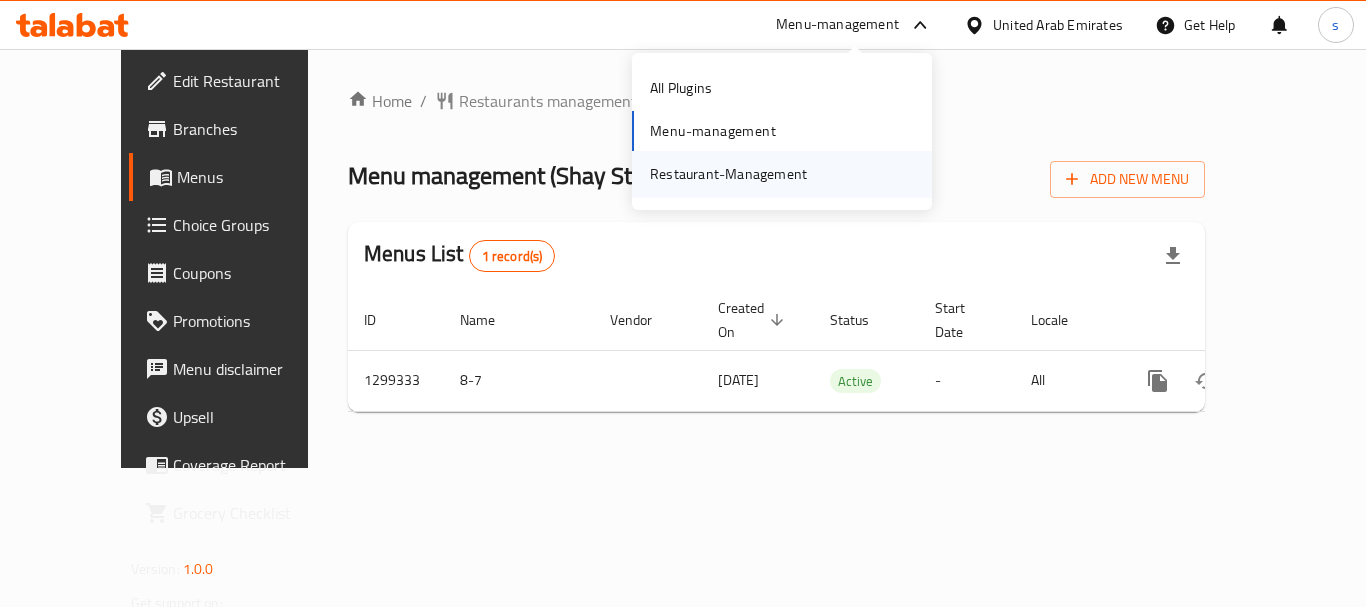 click on "Restaurant-Management" at bounding box center [728, 174] 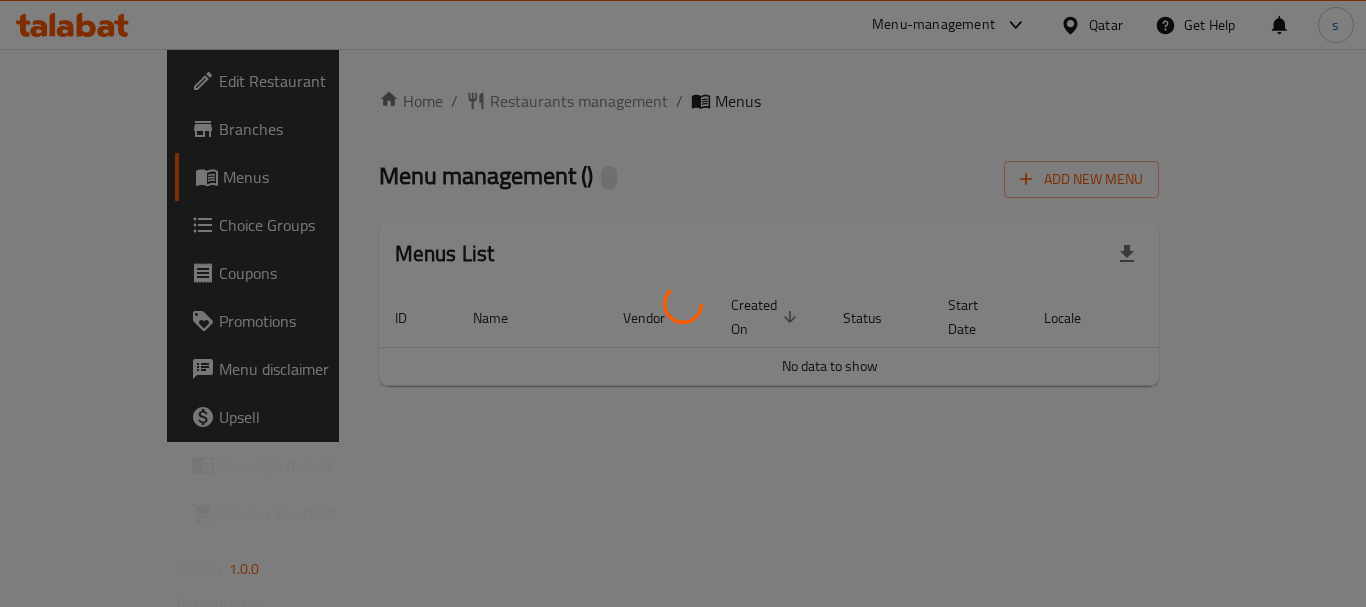 scroll, scrollTop: 0, scrollLeft: 0, axis: both 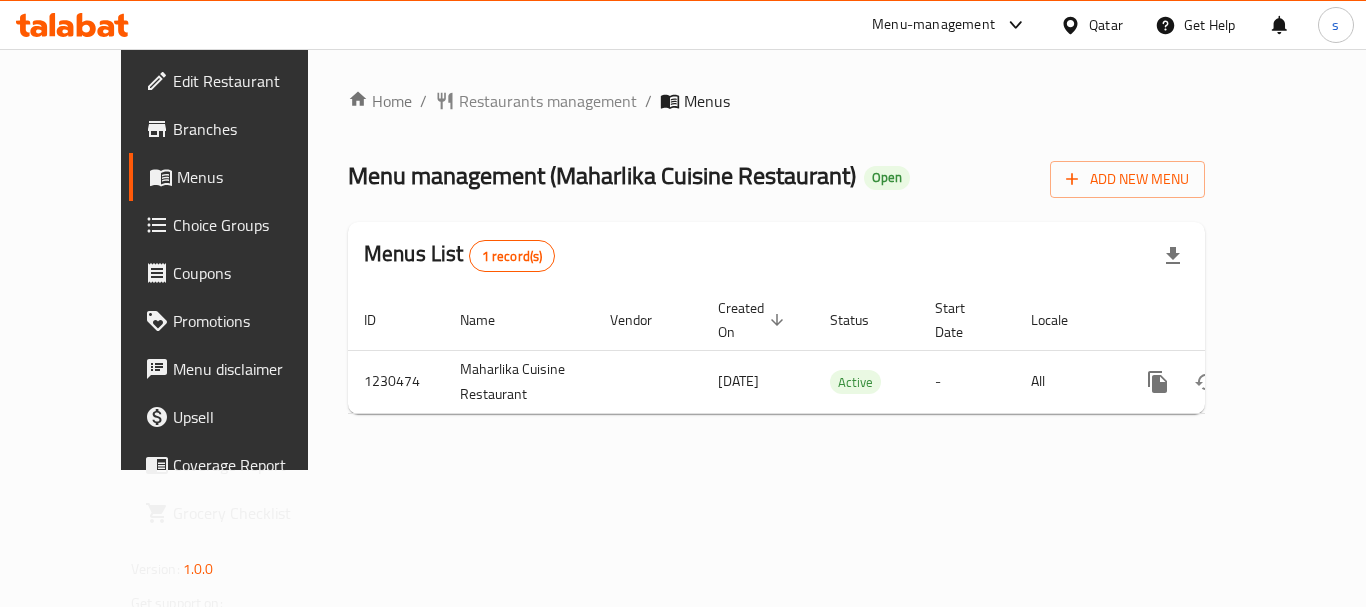 click on "Menu-management" at bounding box center [933, 25] 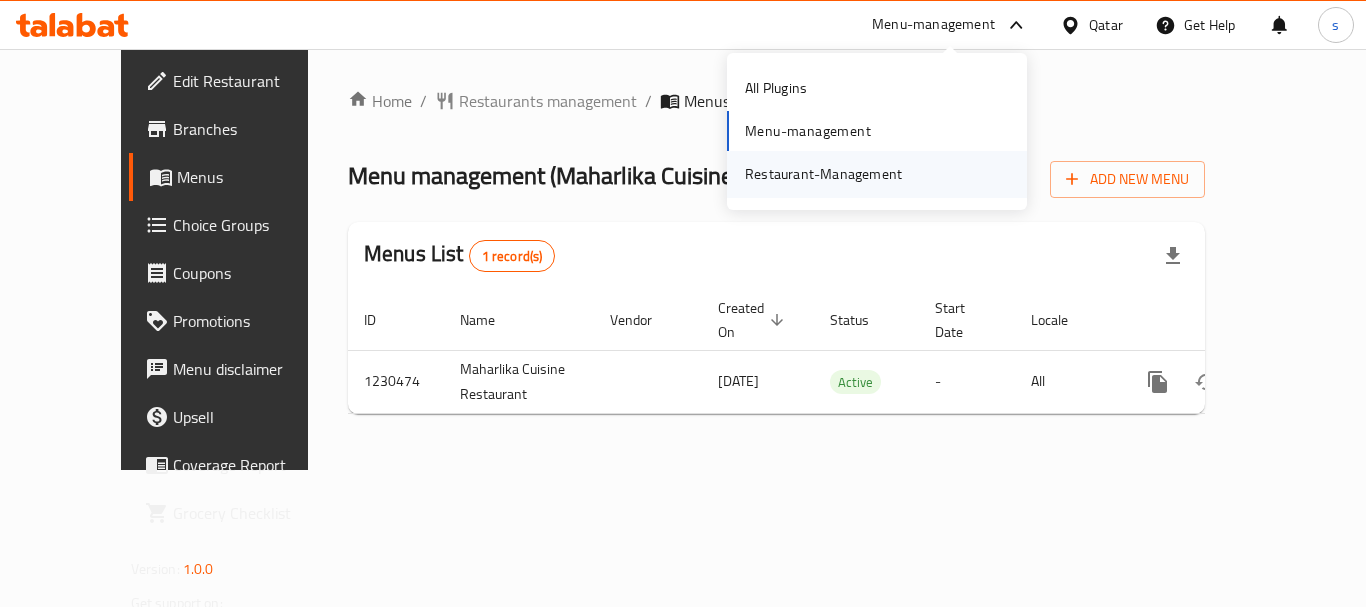 click on "Restaurant-Management" at bounding box center (823, 174) 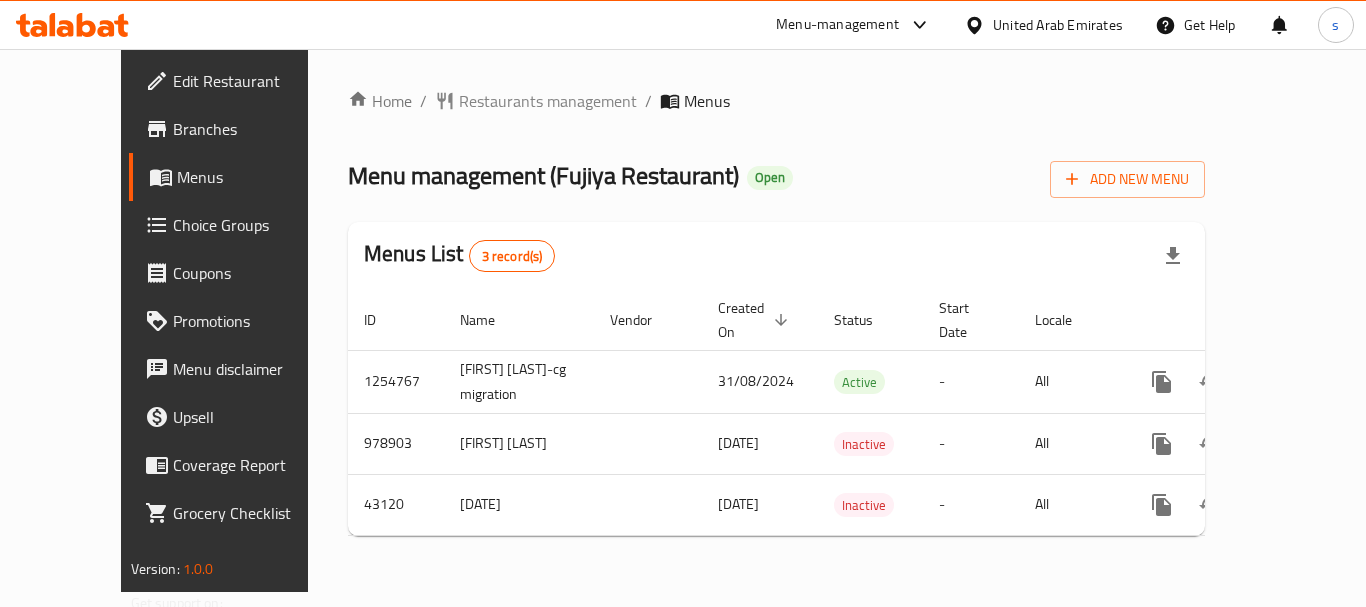 scroll, scrollTop: 0, scrollLeft: 0, axis: both 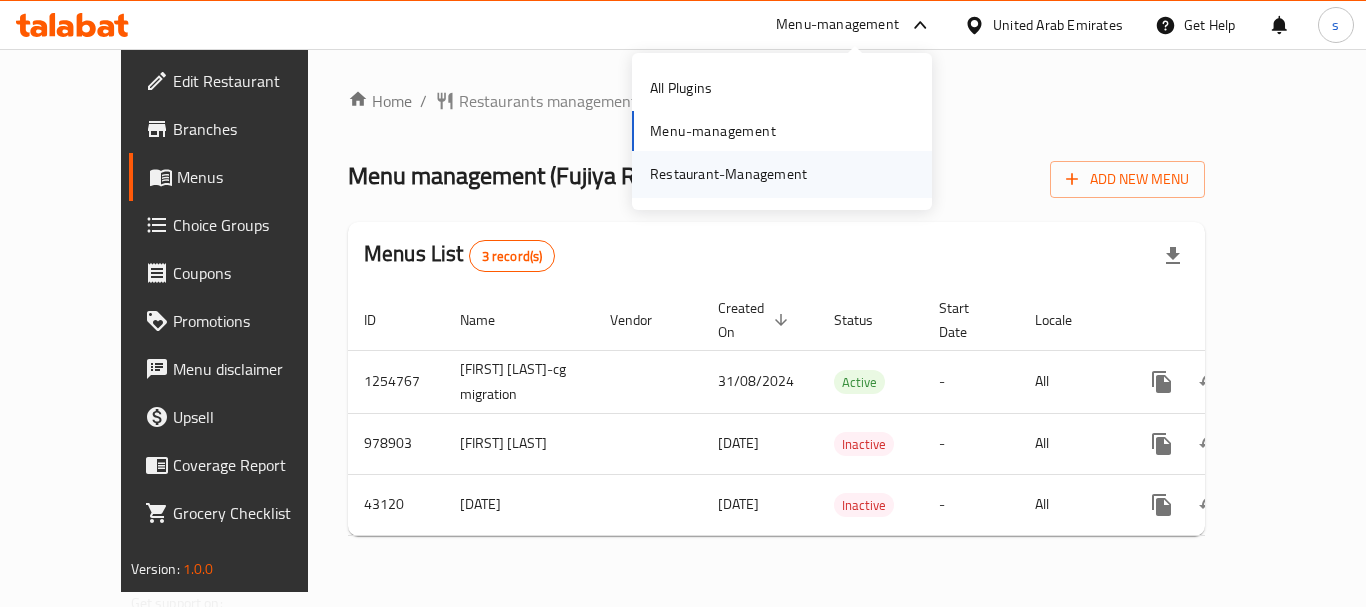 click on "Restaurant-Management" at bounding box center [728, 174] 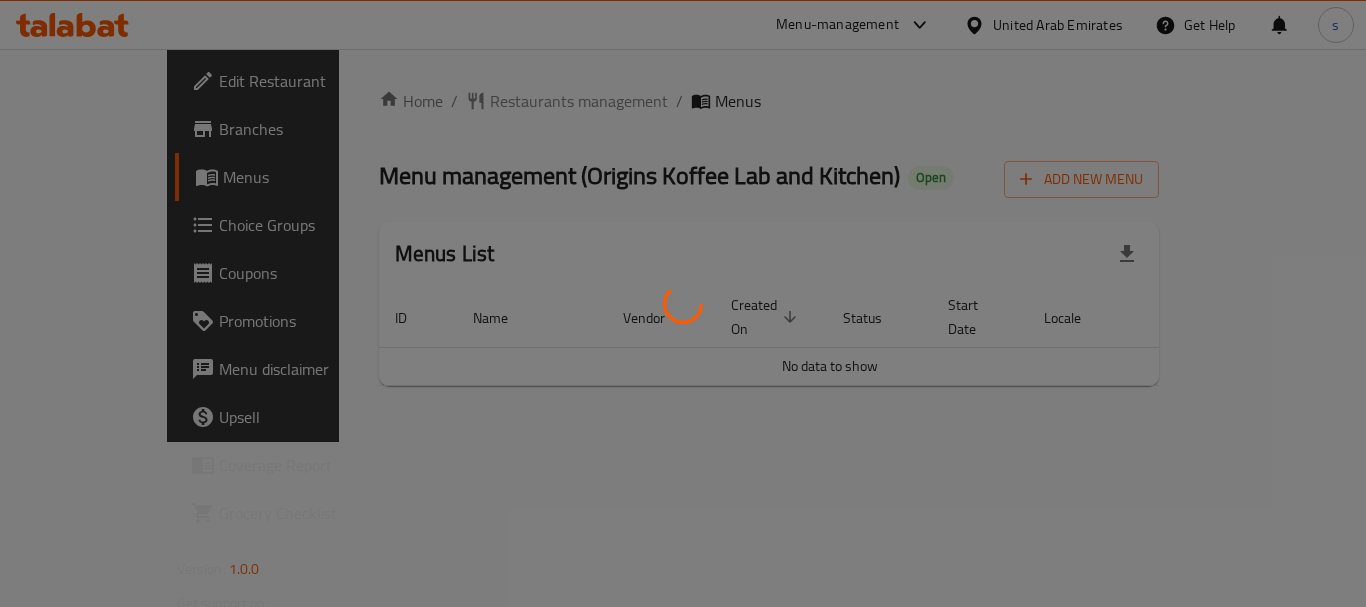 scroll, scrollTop: 0, scrollLeft: 0, axis: both 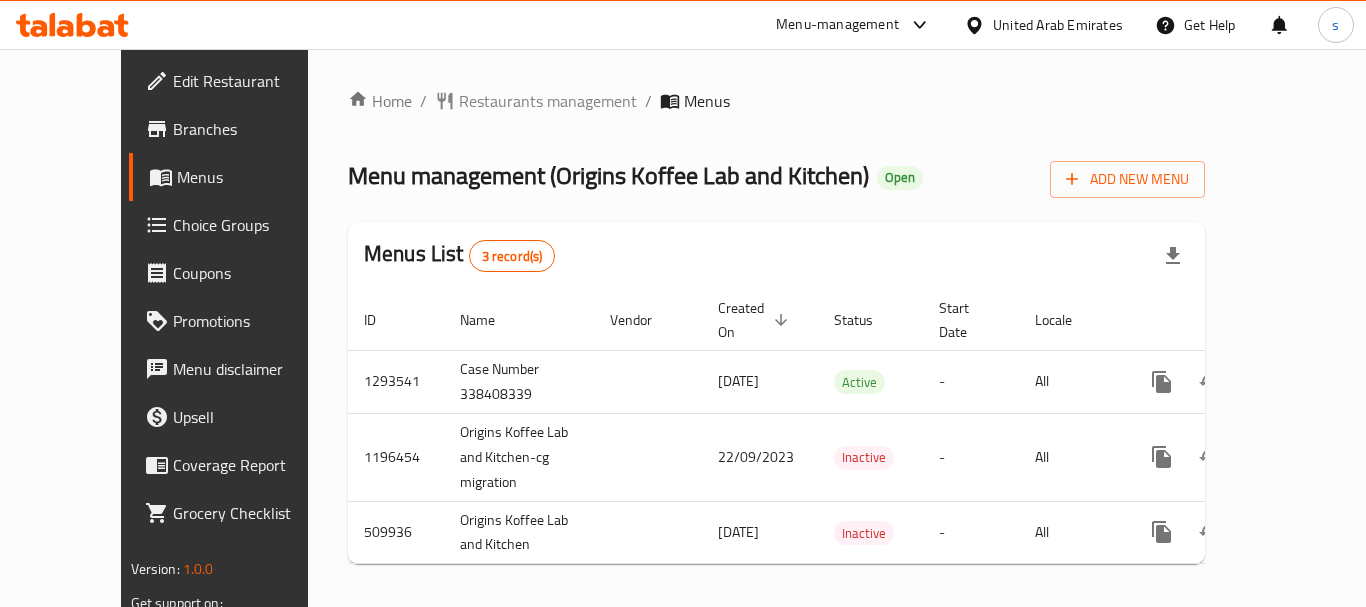 click on "Menu-management" at bounding box center [837, 25] 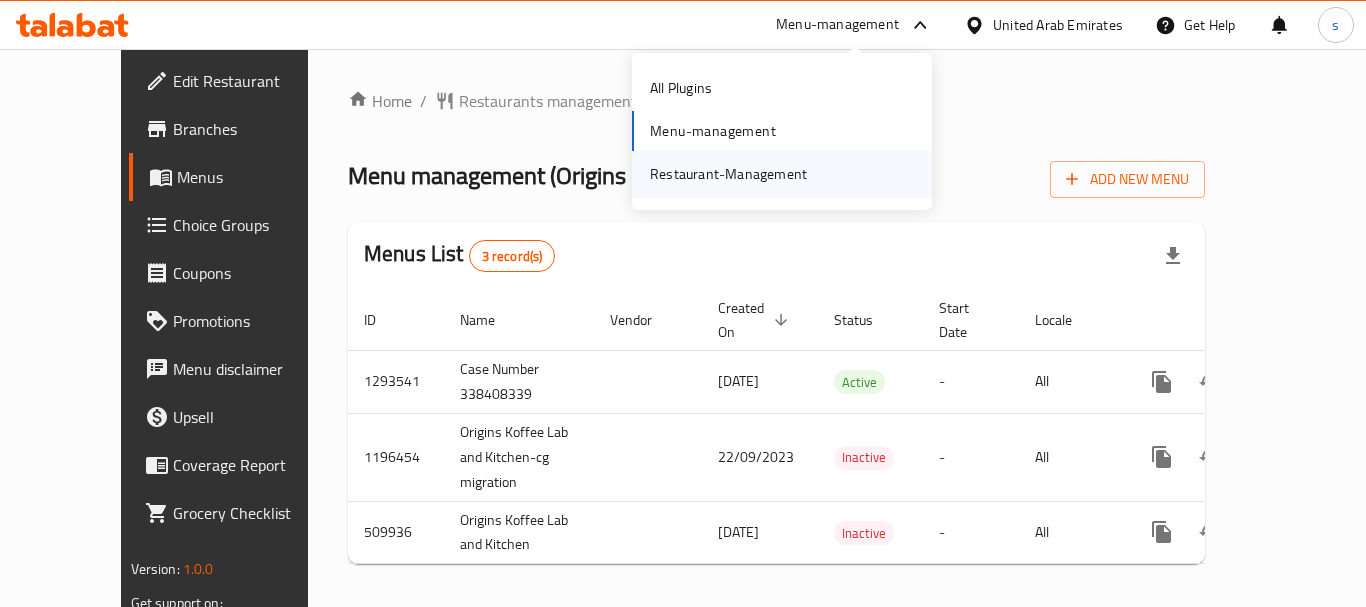 click on "Restaurant-Management" at bounding box center [728, 174] 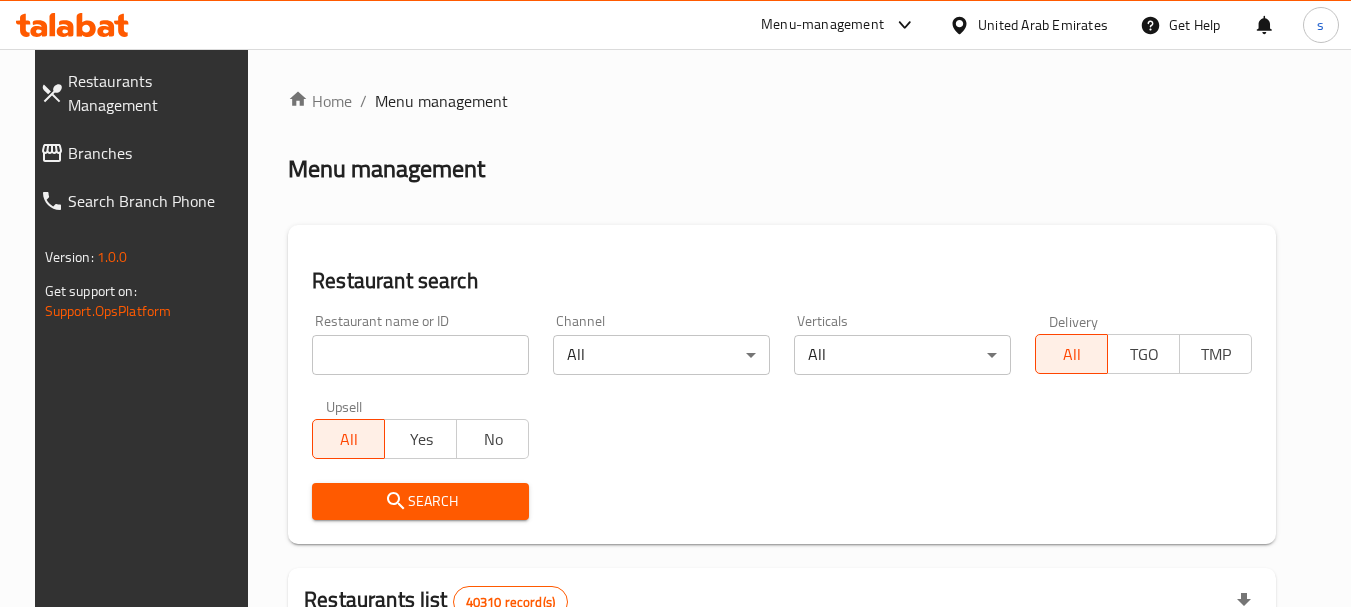 scroll, scrollTop: 0, scrollLeft: 0, axis: both 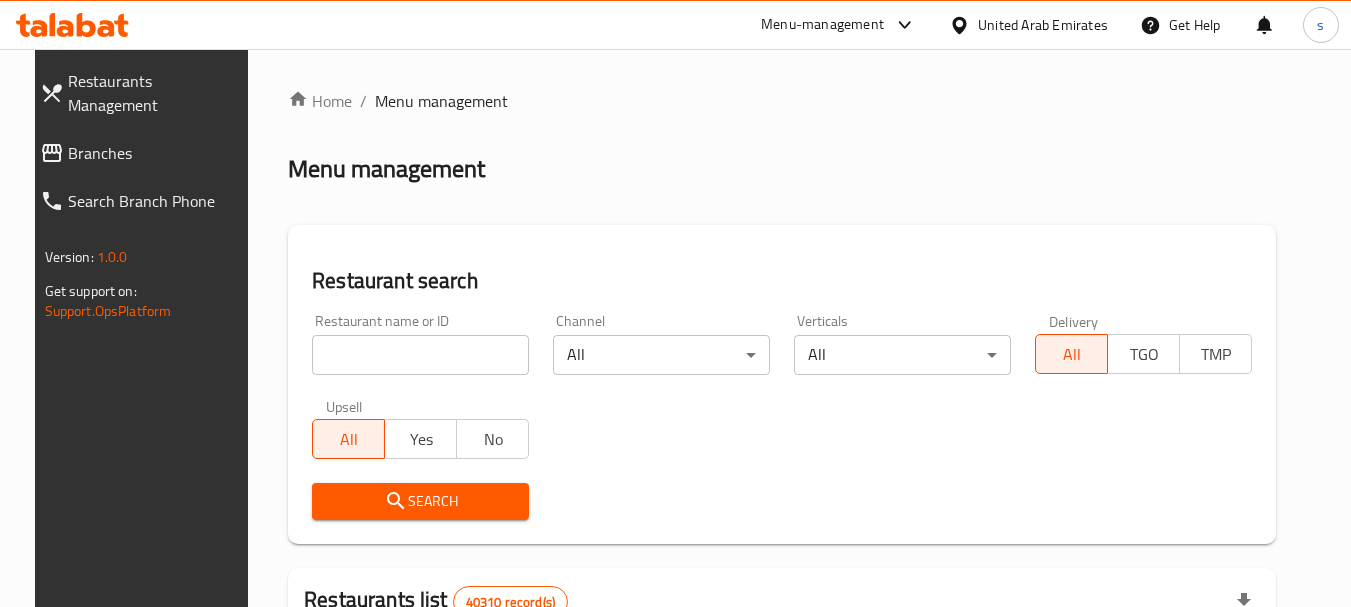 click on "Branches" at bounding box center (156, 153) 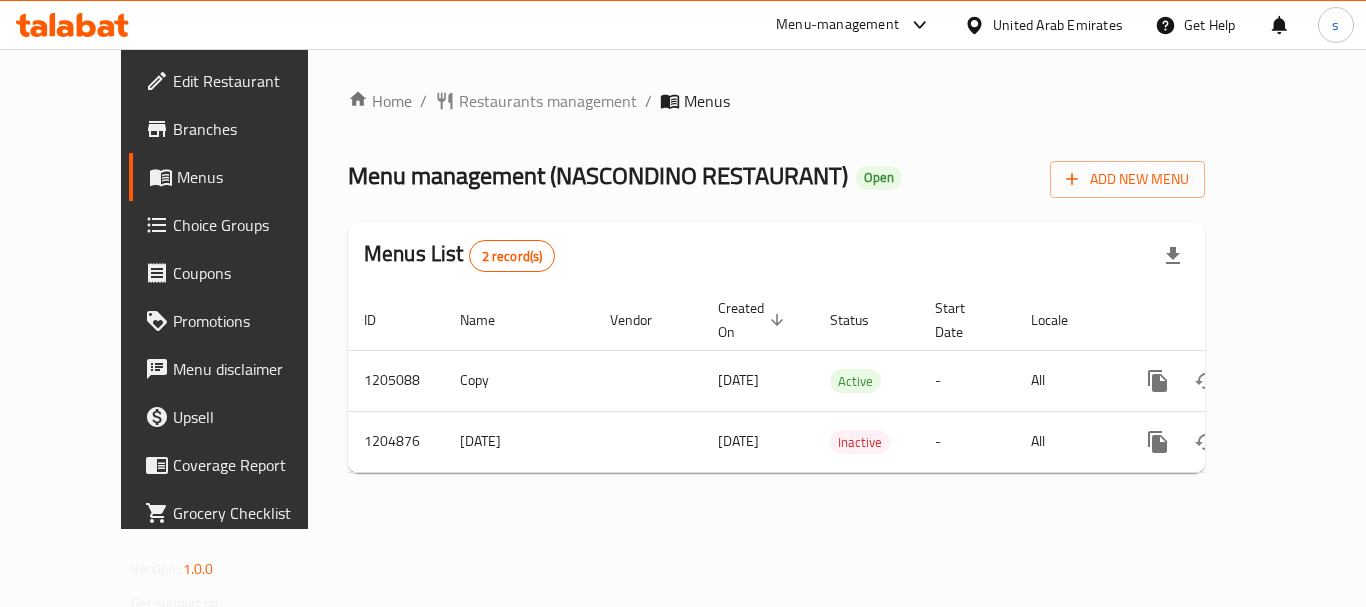 scroll, scrollTop: 0, scrollLeft: 0, axis: both 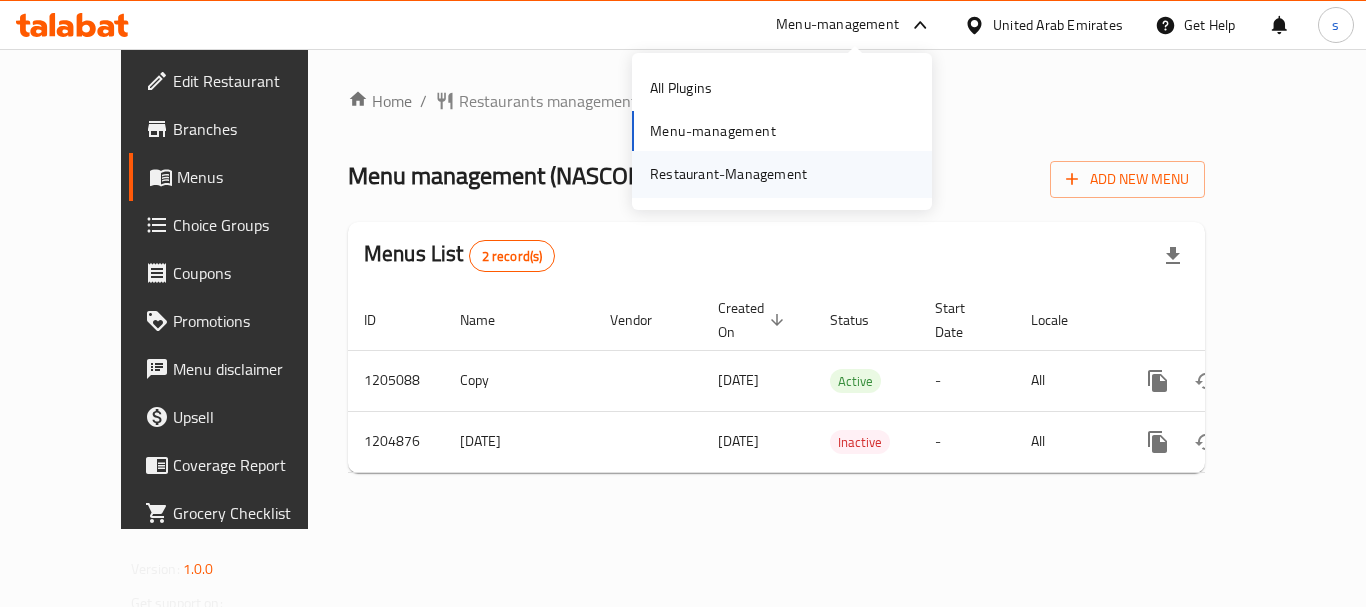 click on "Restaurant-Management" at bounding box center (728, 174) 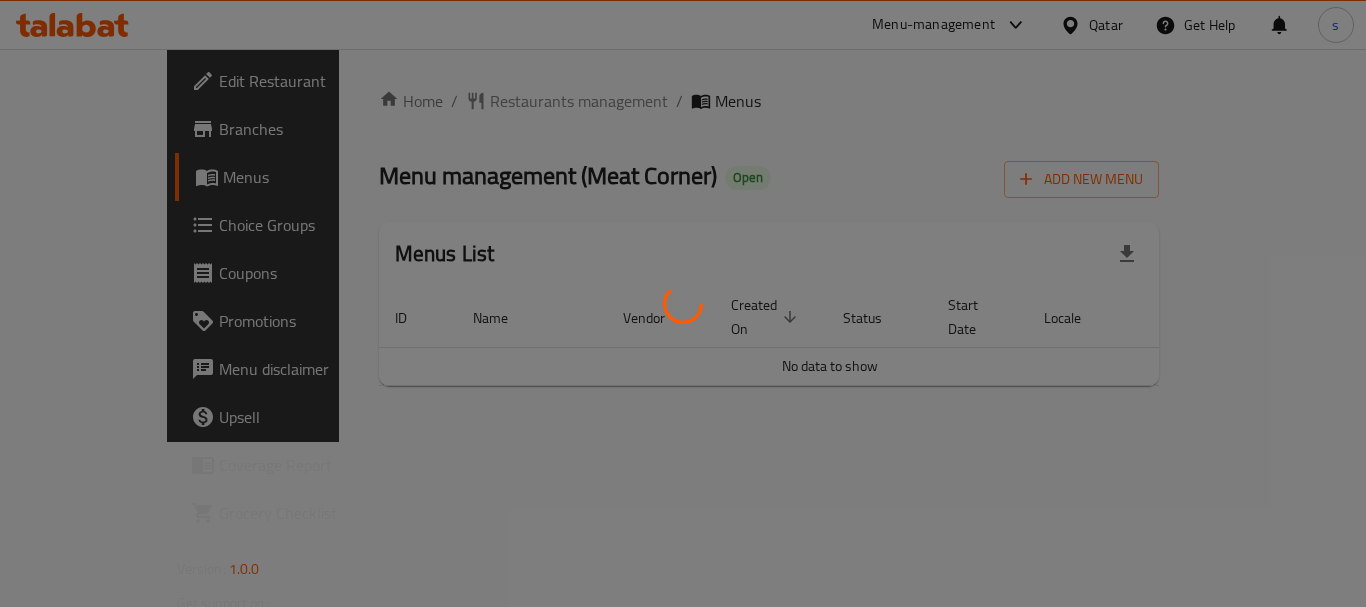 scroll, scrollTop: 0, scrollLeft: 0, axis: both 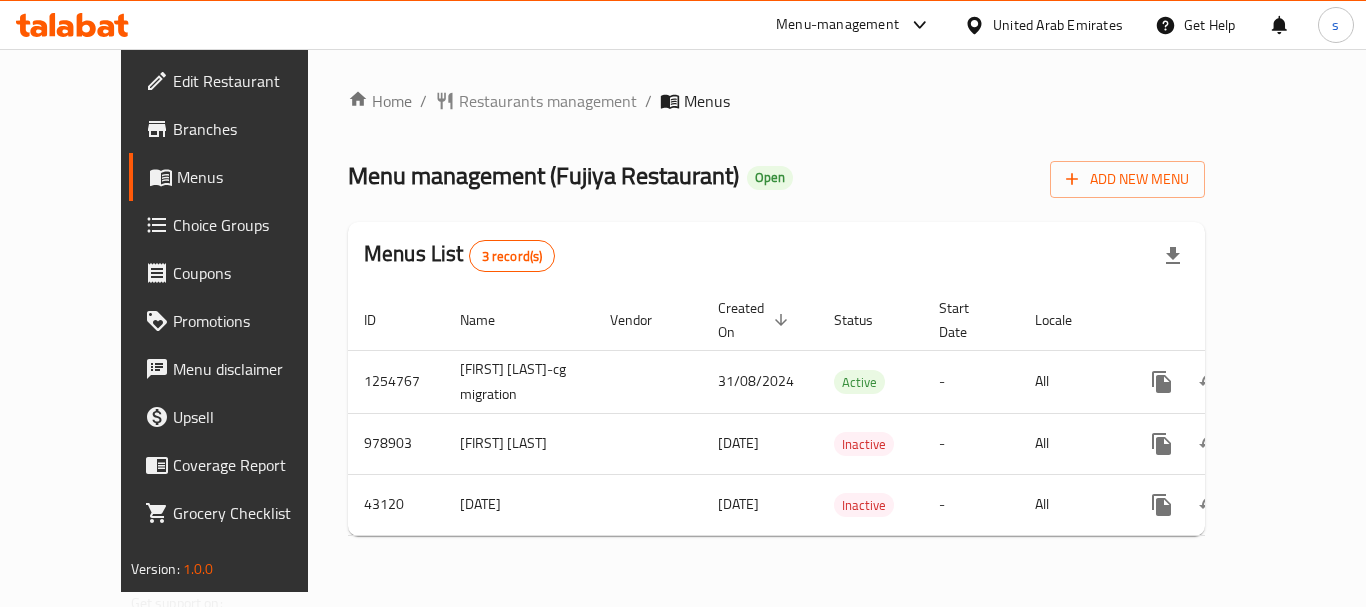 click on "Menu-management" at bounding box center [837, 25] 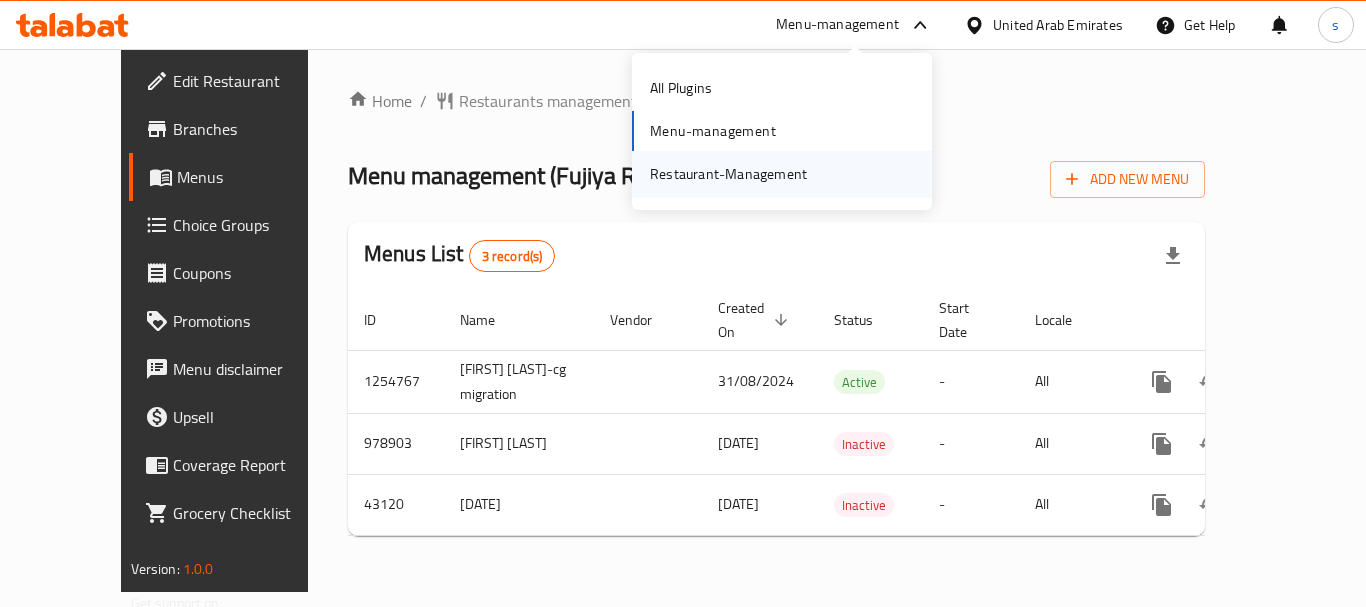 click on "Restaurant-Management" at bounding box center [728, 174] 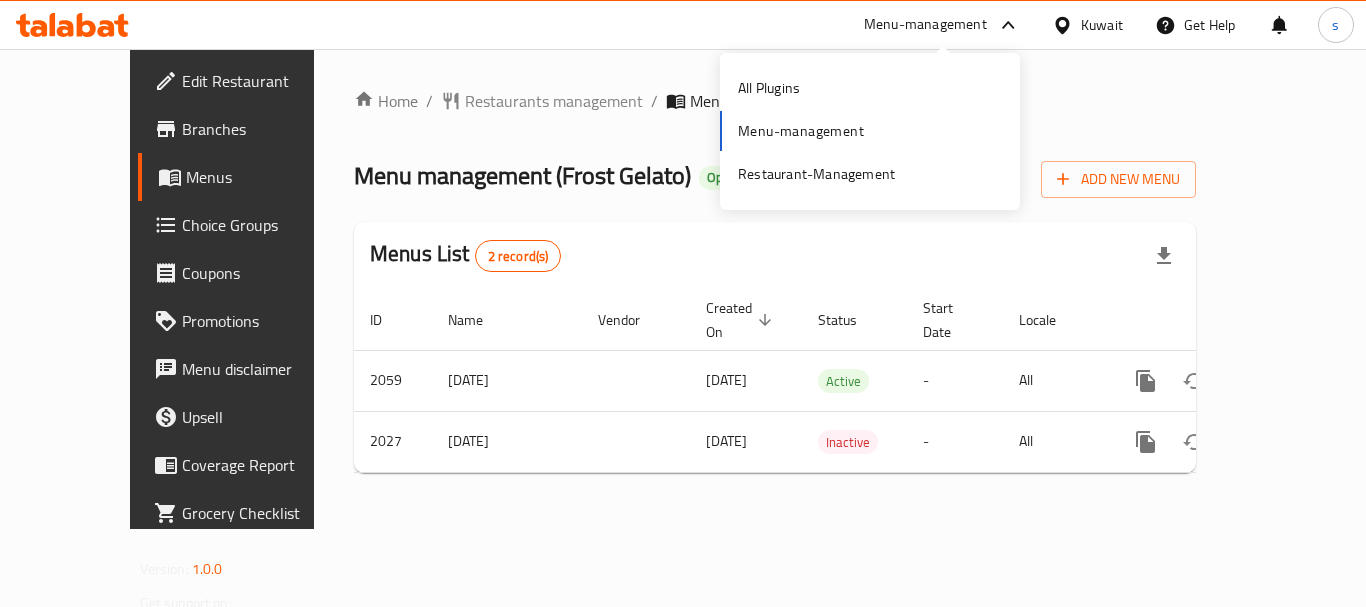 scroll, scrollTop: 0, scrollLeft: 0, axis: both 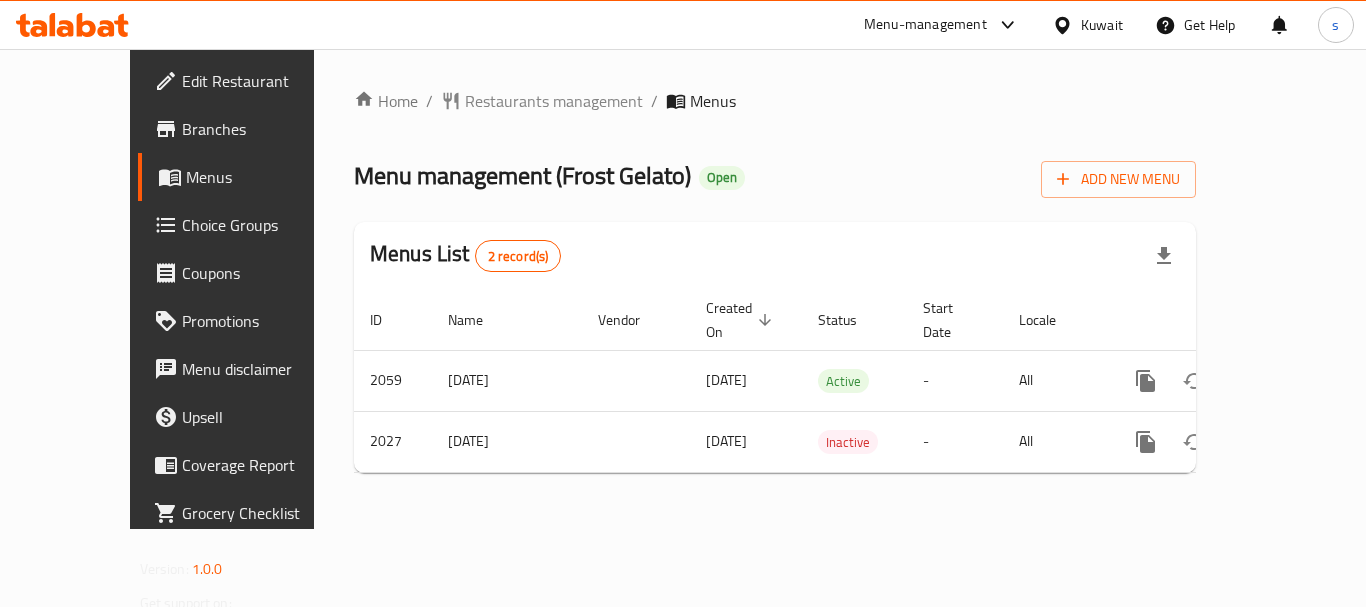 click 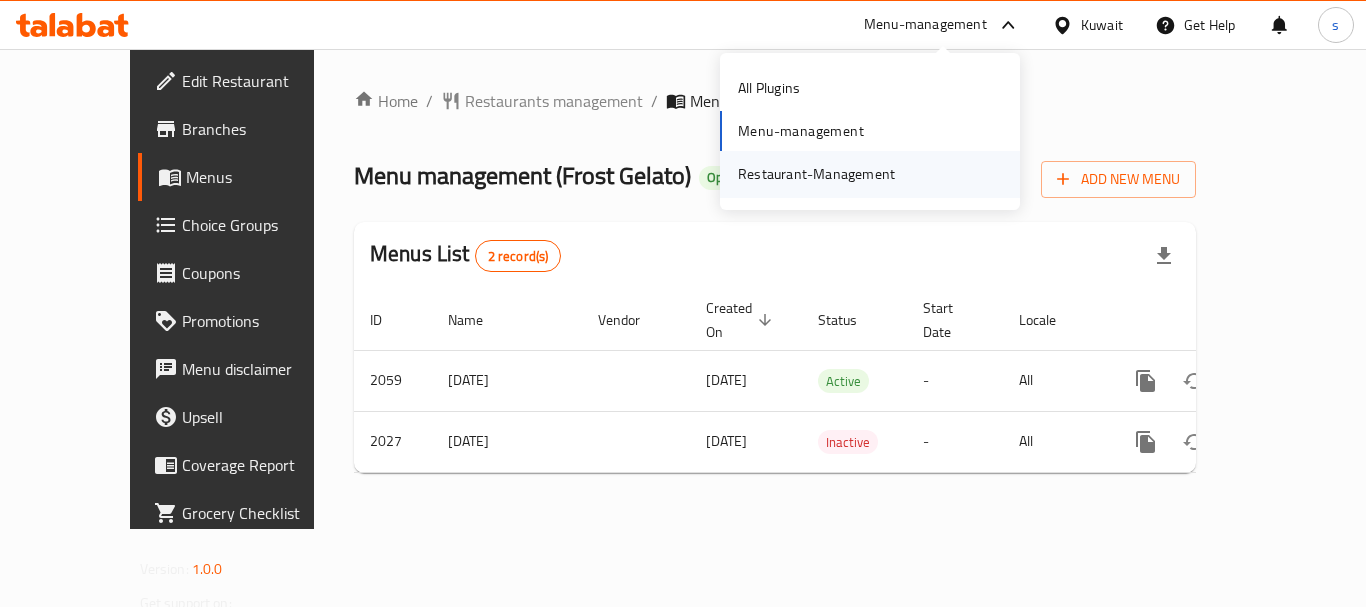 click on "Restaurant-Management" at bounding box center (816, 174) 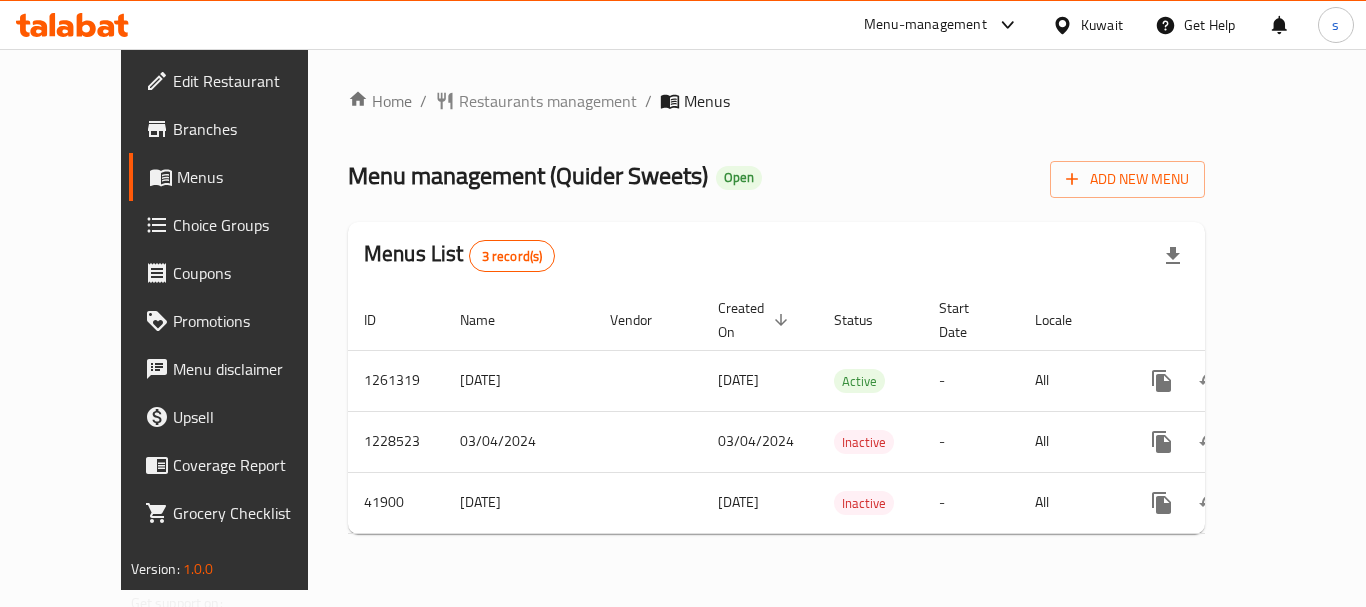 scroll, scrollTop: 0, scrollLeft: 0, axis: both 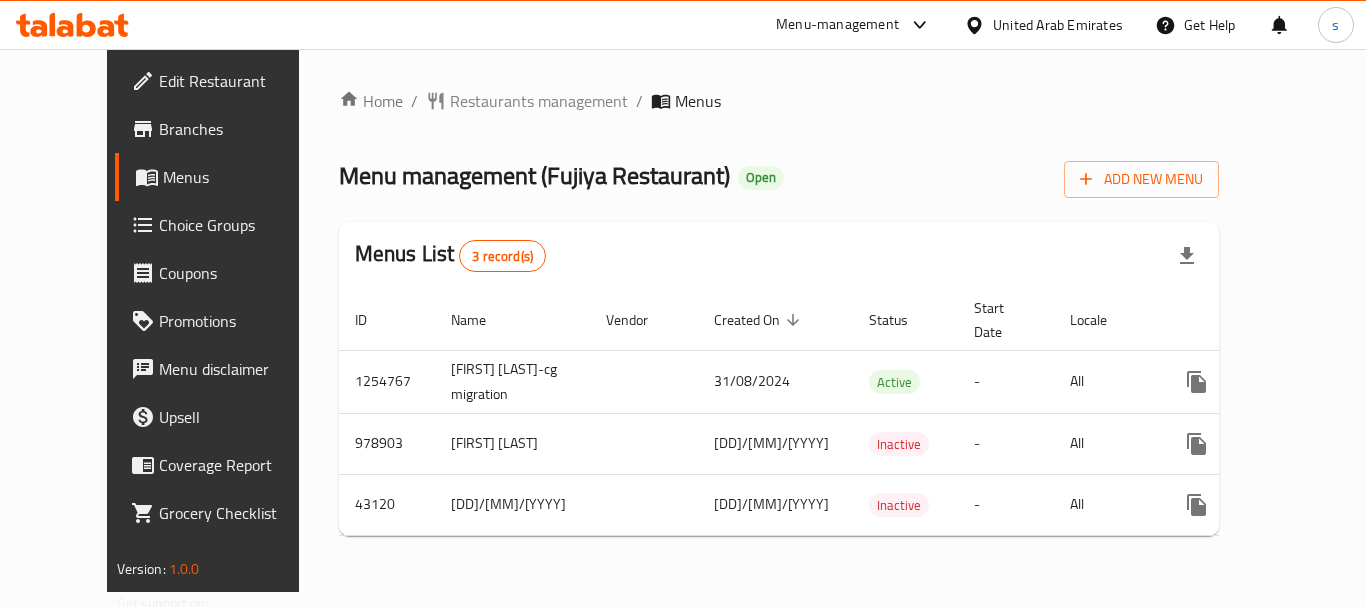 click 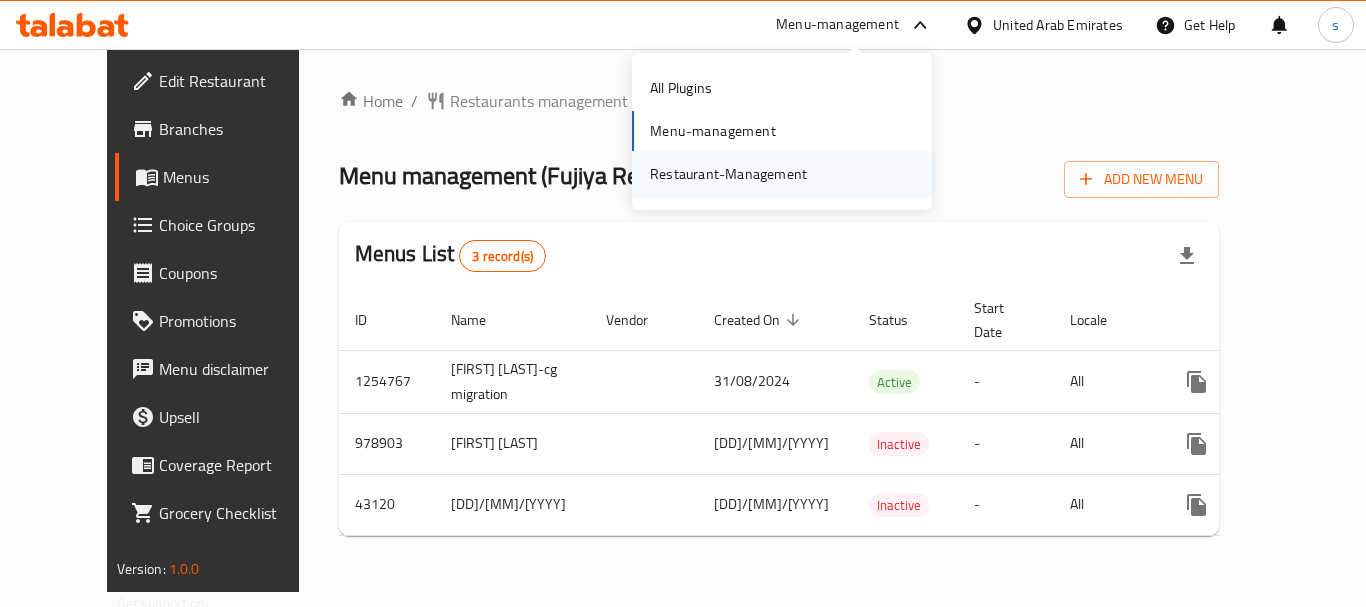 click on "Restaurant-Management" at bounding box center (728, 174) 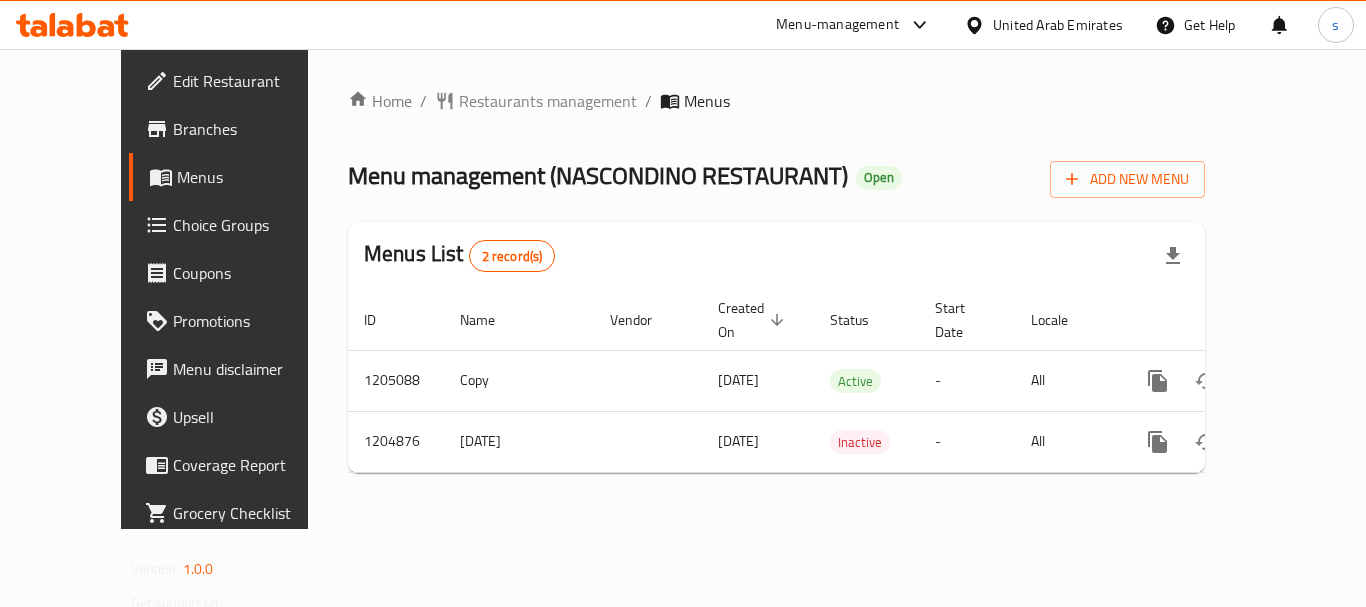 scroll, scrollTop: 0, scrollLeft: 0, axis: both 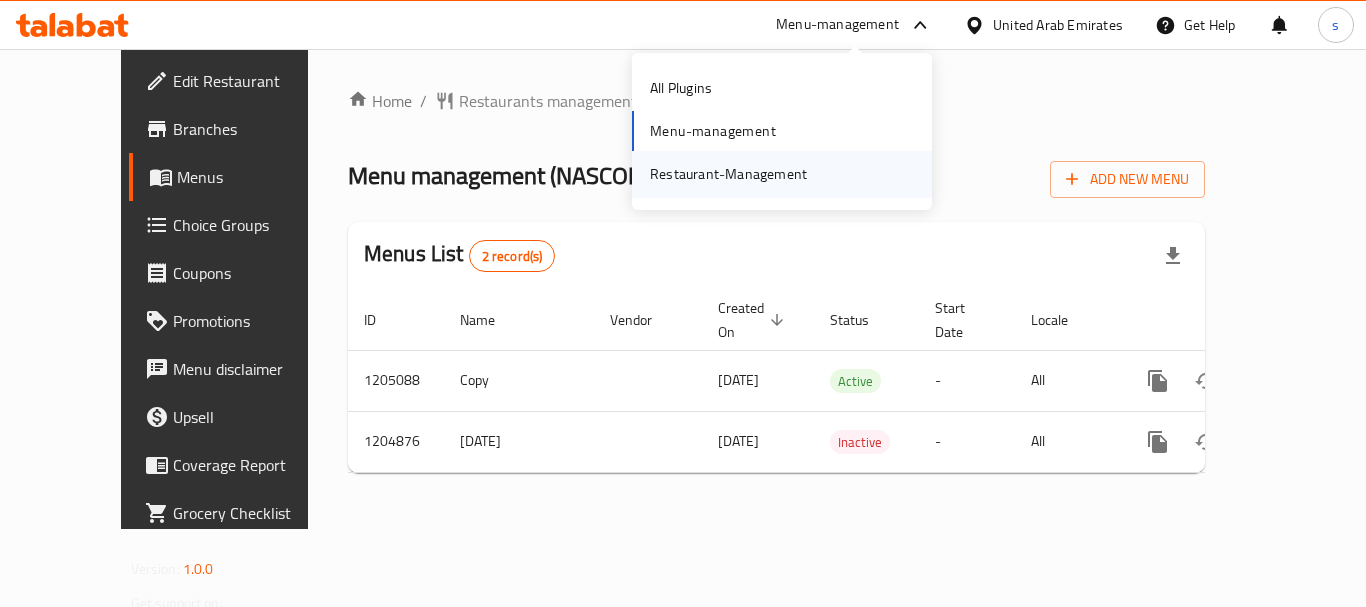 click on "Restaurant-Management" at bounding box center [728, 174] 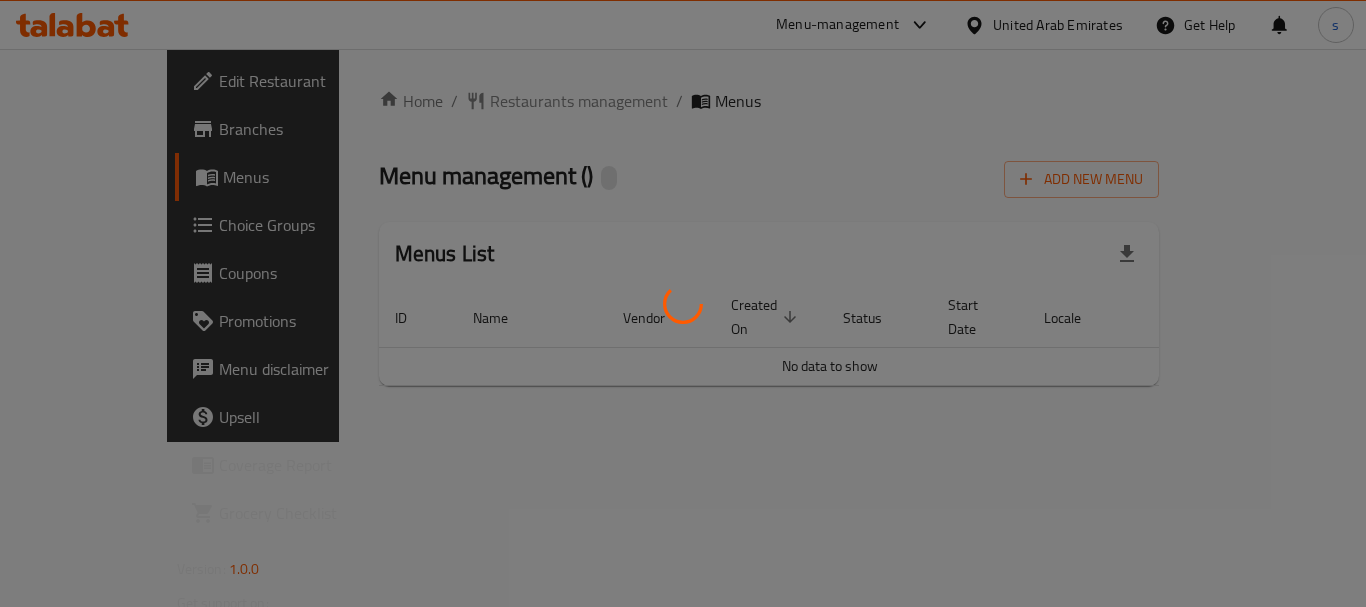 scroll, scrollTop: 0, scrollLeft: 0, axis: both 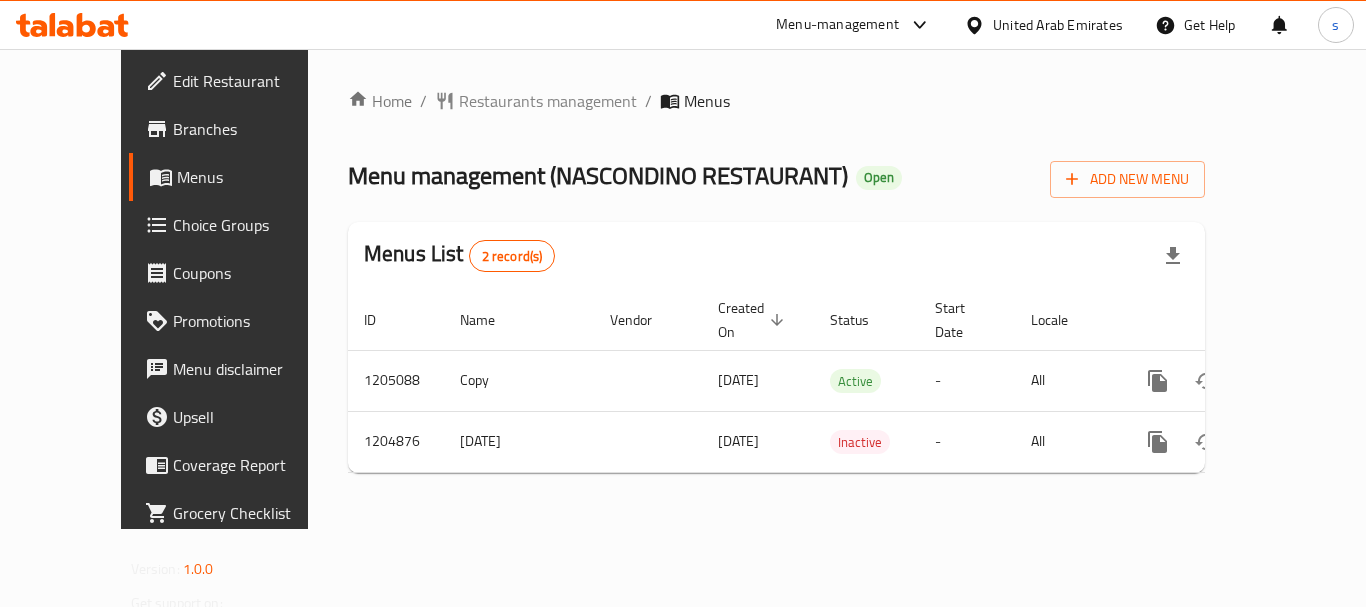click on "Menu-management" at bounding box center [837, 25] 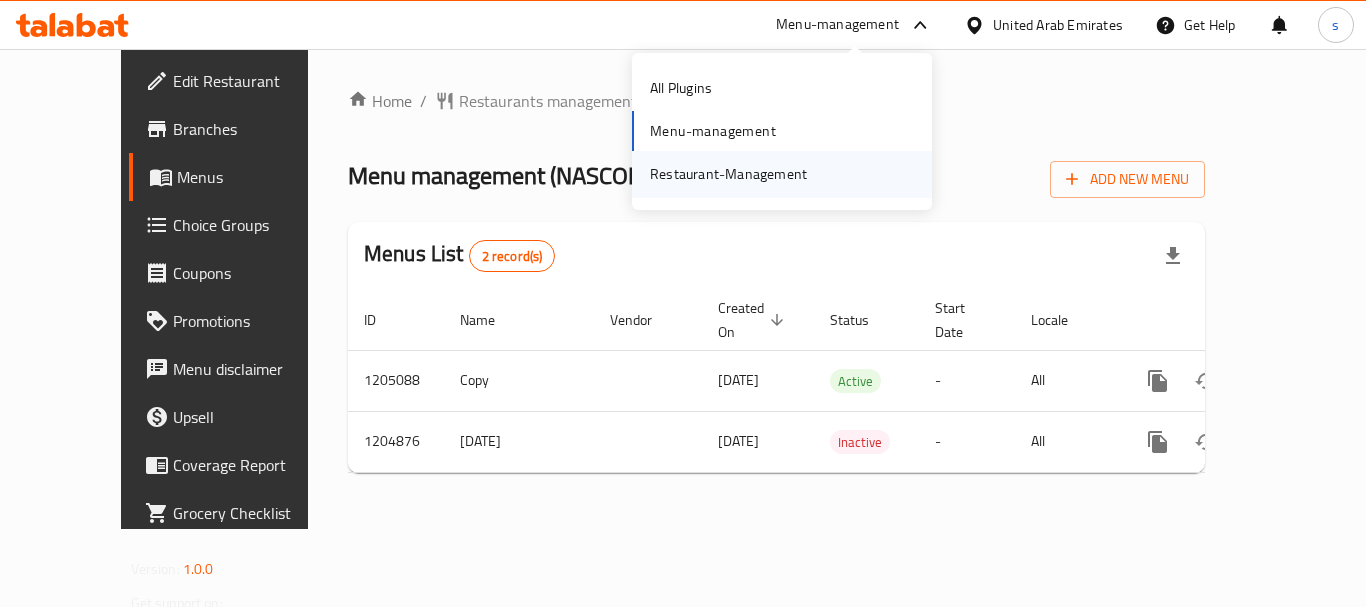 click on "Restaurant-Management" at bounding box center (728, 174) 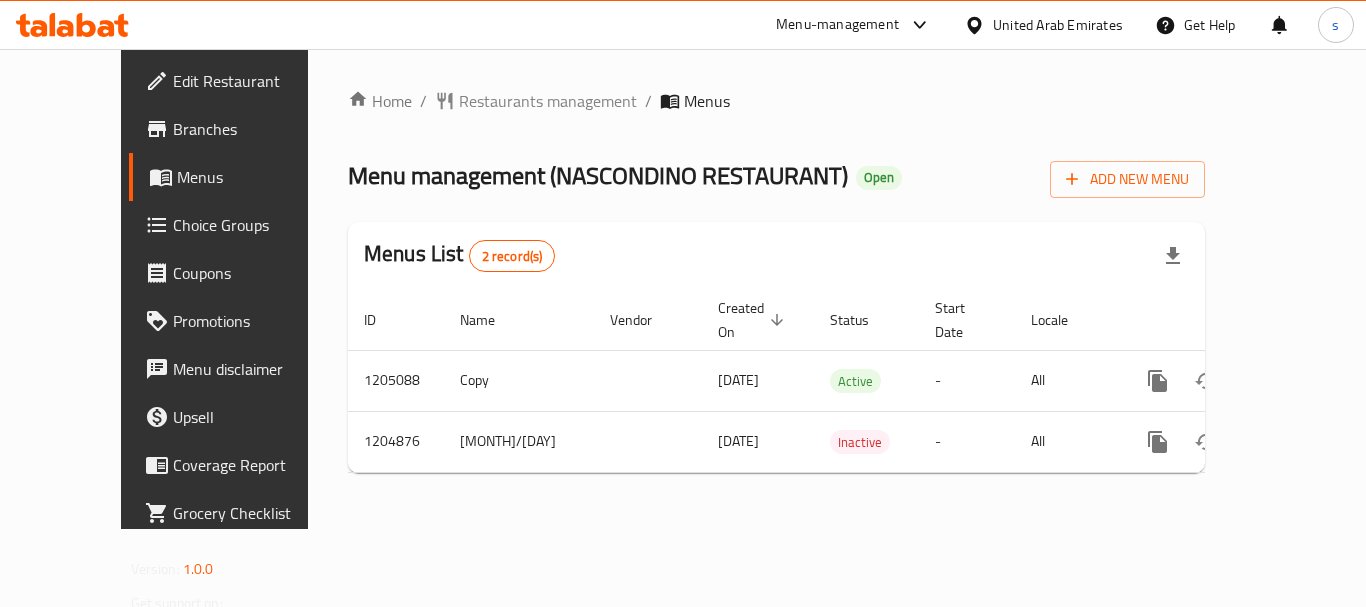 scroll, scrollTop: 0, scrollLeft: 0, axis: both 